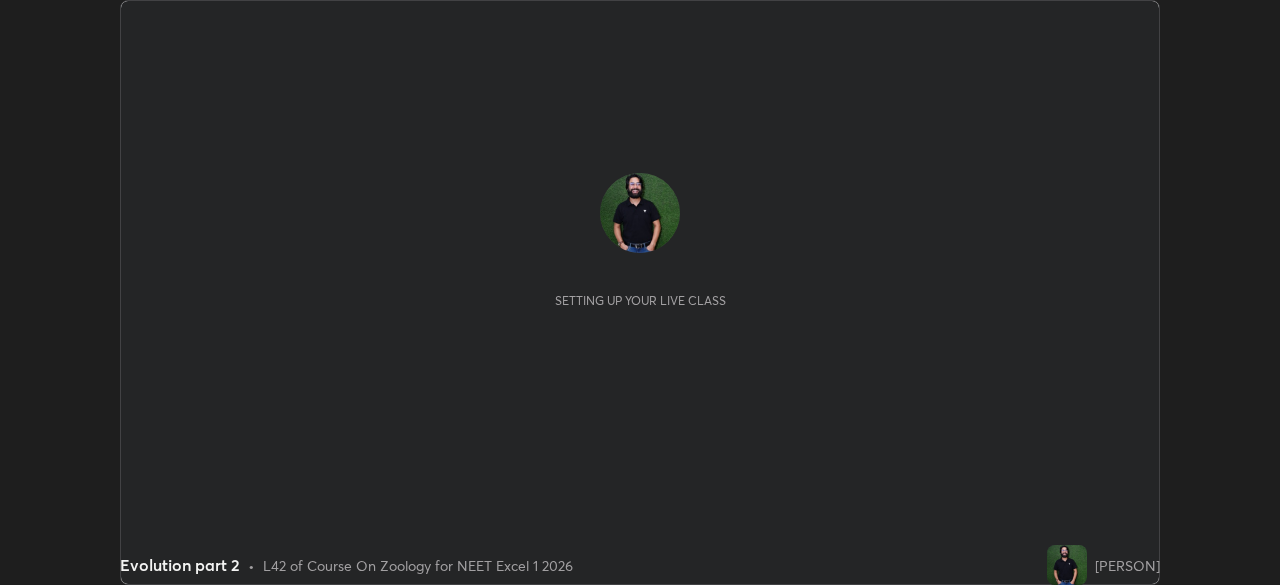 scroll, scrollTop: 0, scrollLeft: 0, axis: both 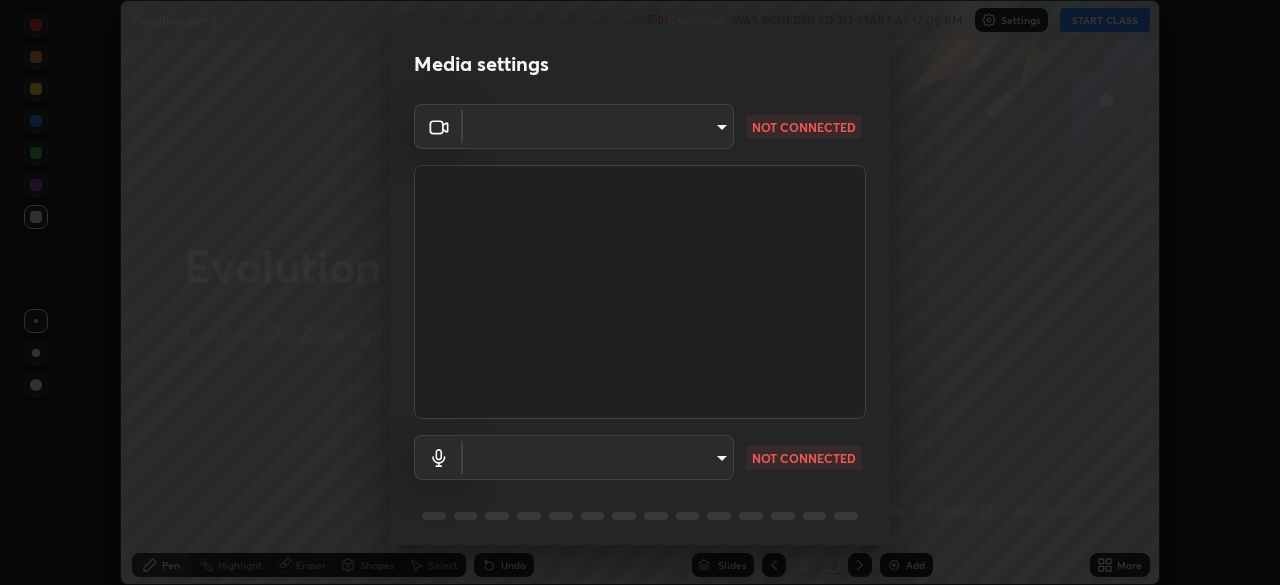 type on "[HASH]" 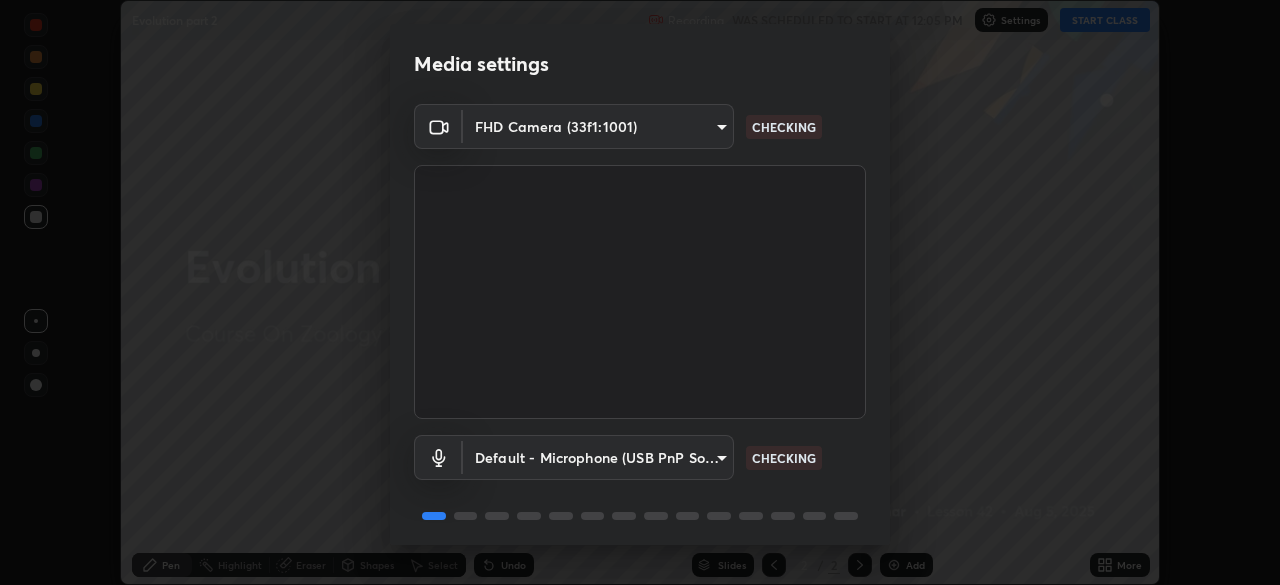 scroll, scrollTop: 71, scrollLeft: 0, axis: vertical 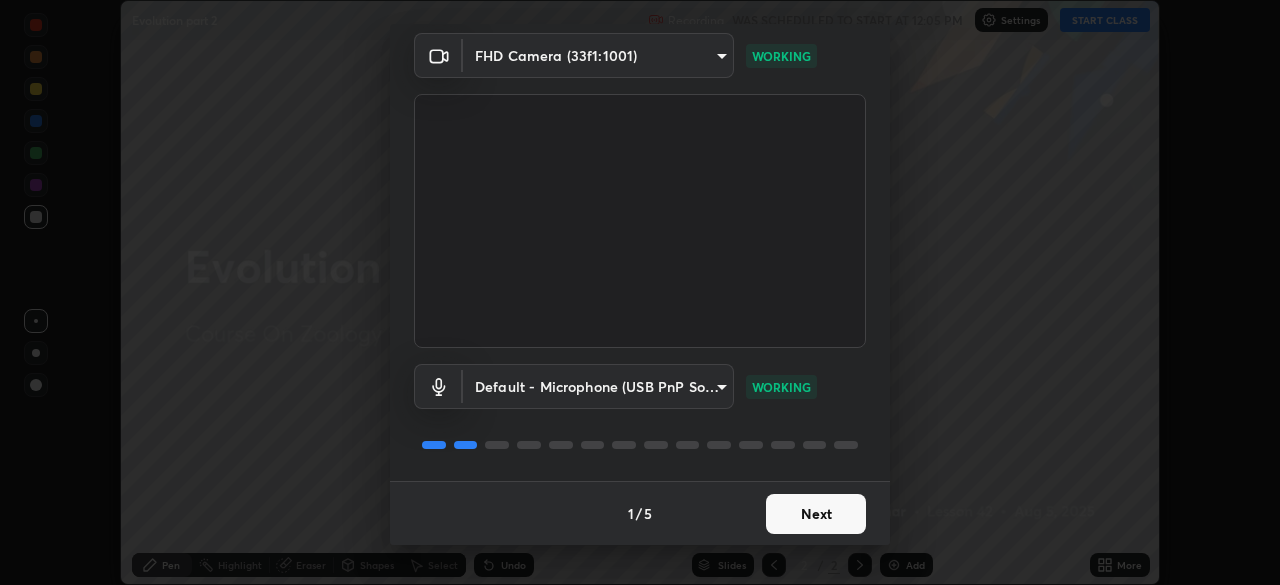 click on "Next" at bounding box center [816, 514] 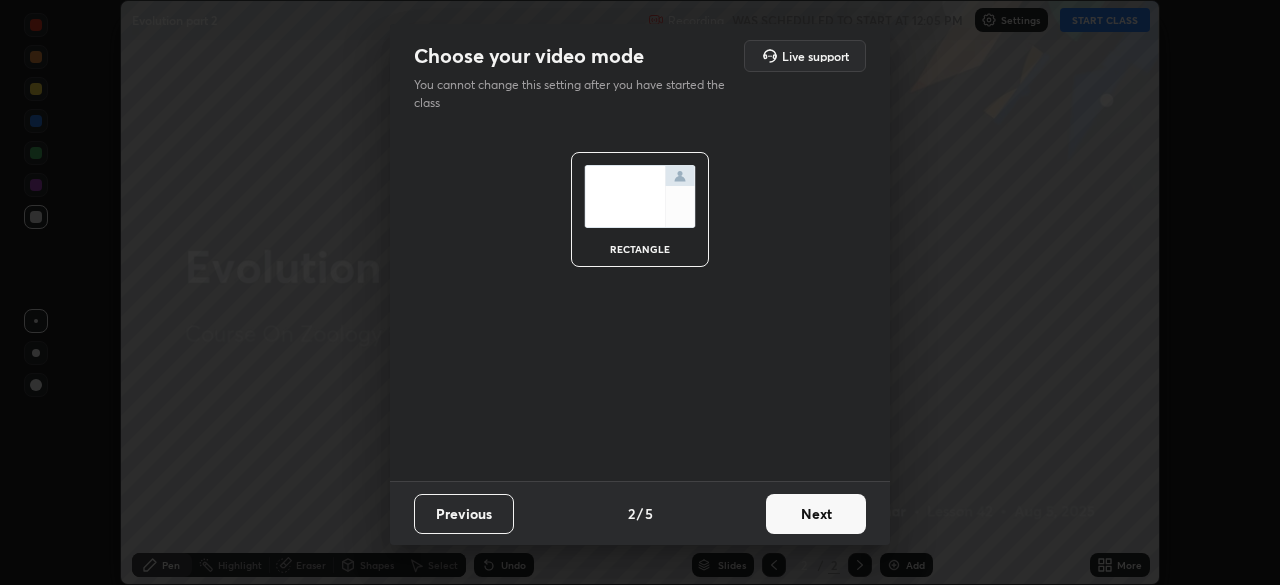 click on "Next" at bounding box center (816, 514) 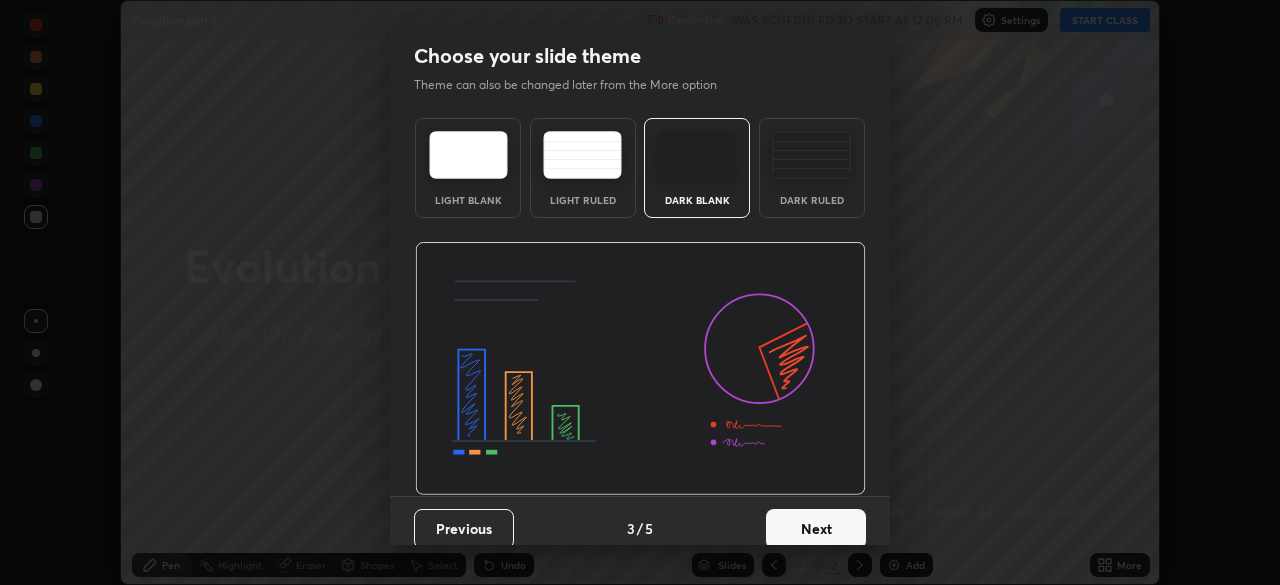 scroll, scrollTop: 15, scrollLeft: 0, axis: vertical 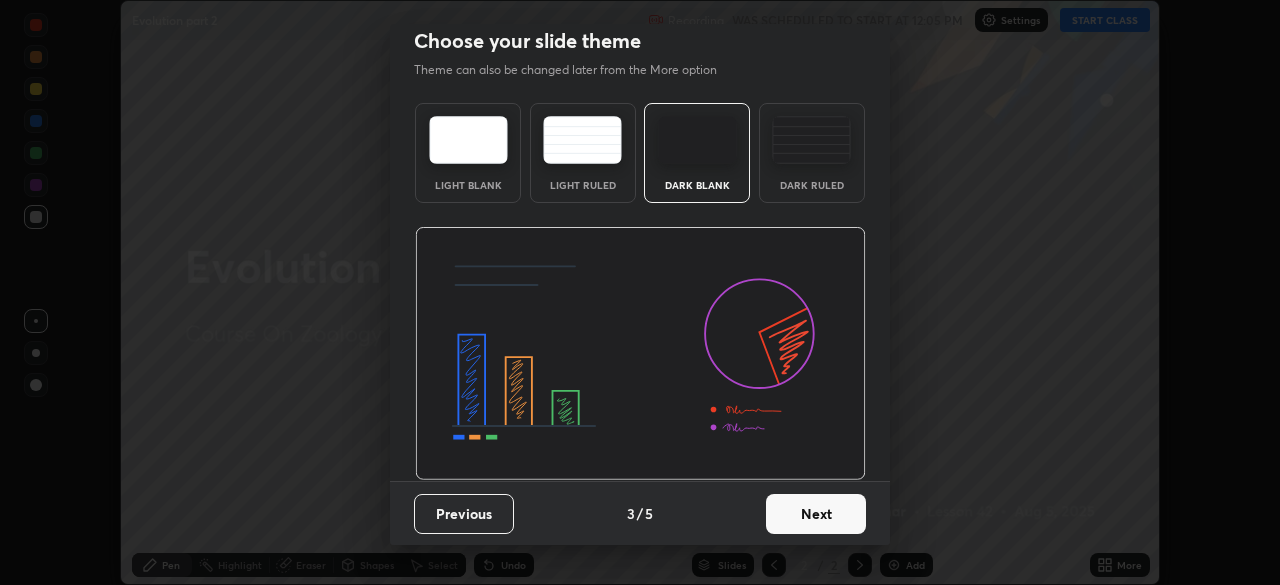 click on "Next" at bounding box center [816, 514] 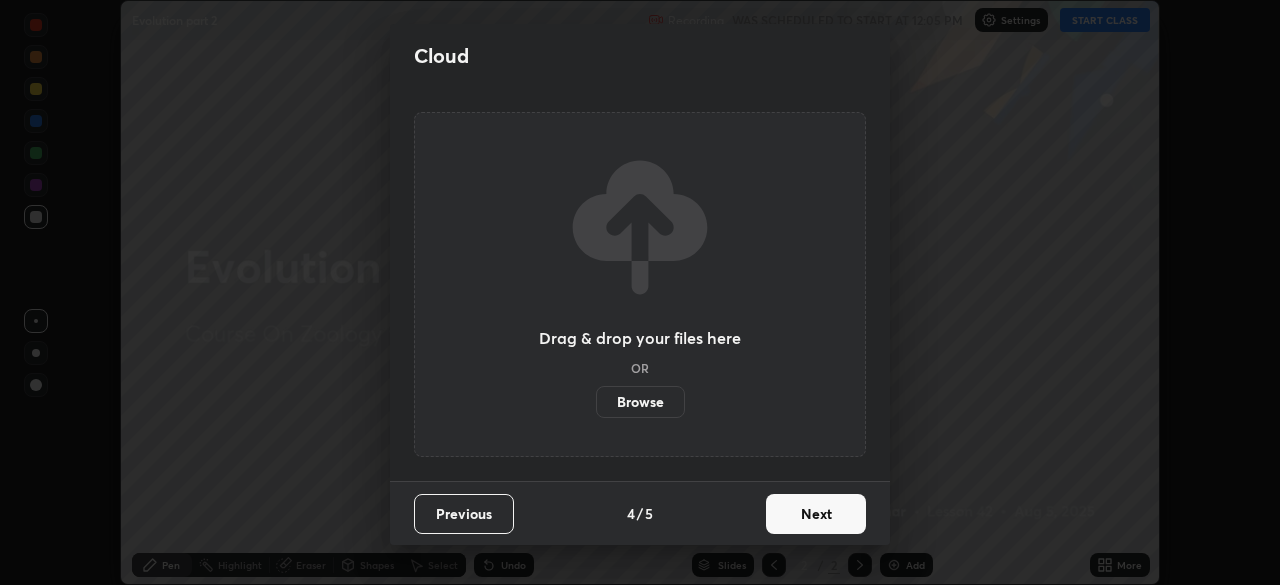 scroll, scrollTop: 0, scrollLeft: 0, axis: both 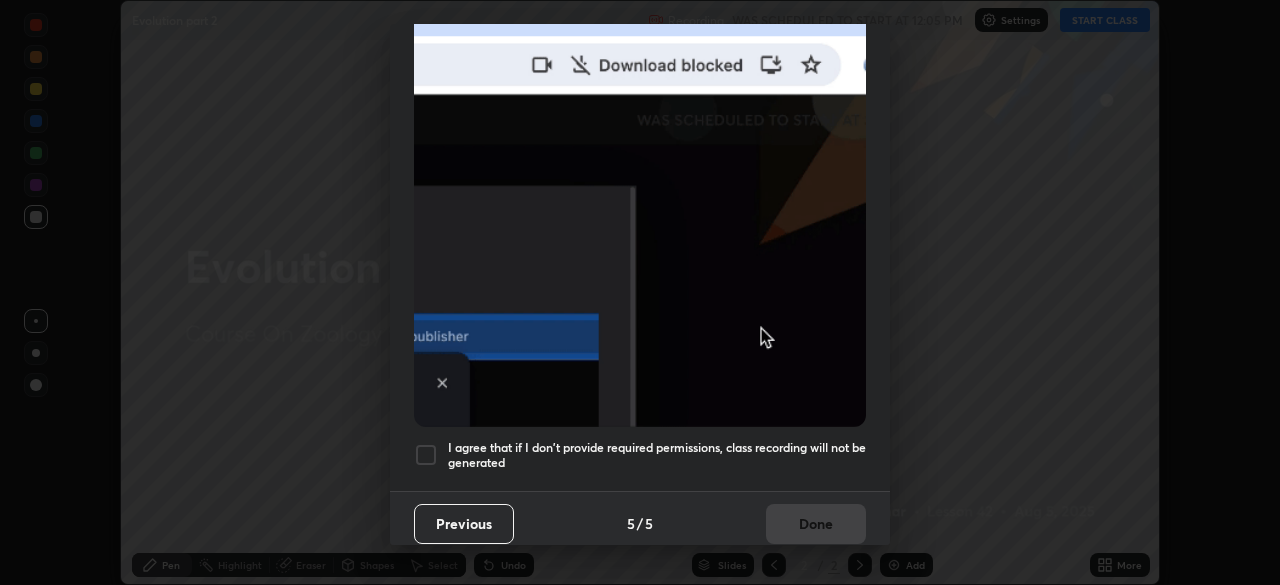 click at bounding box center [426, 455] 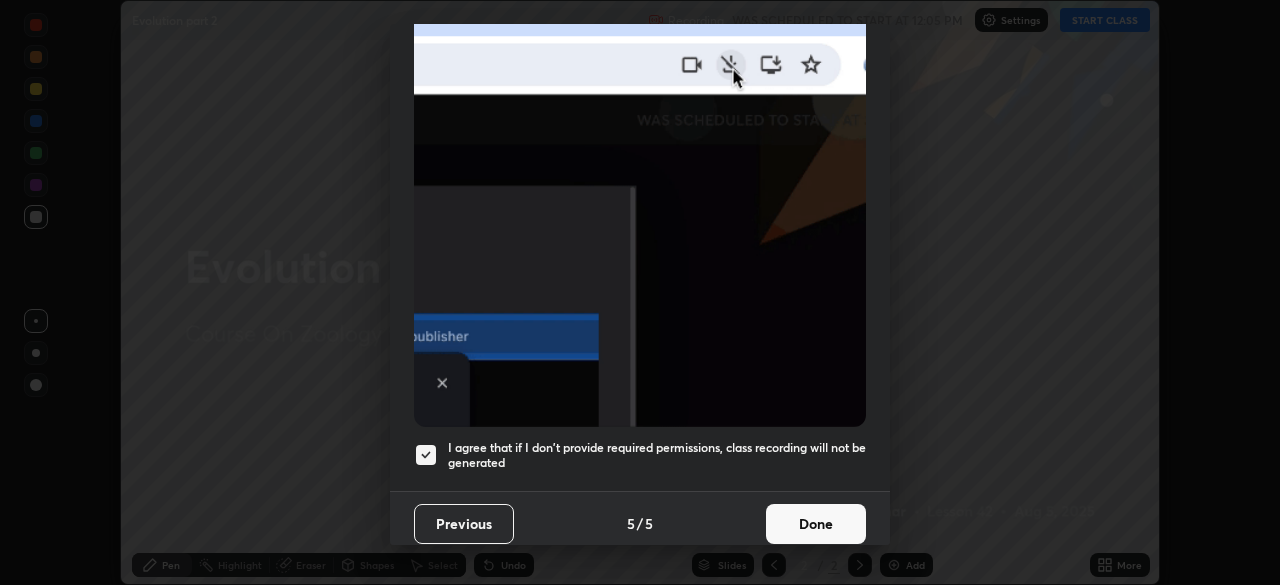 click on "Done" at bounding box center (816, 524) 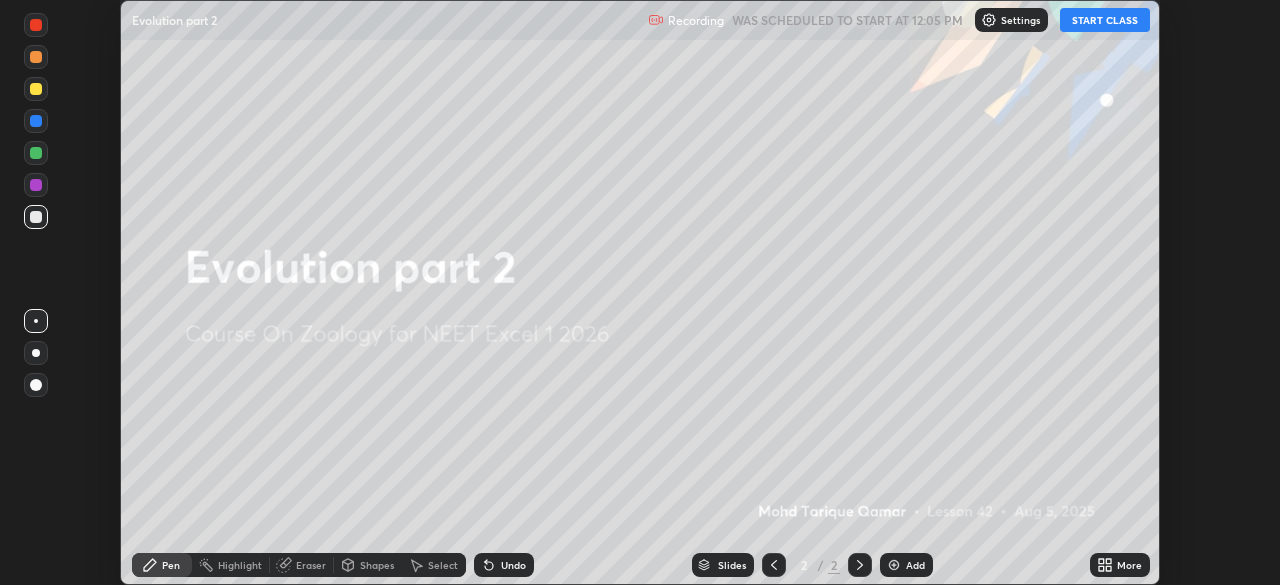 click on "More" at bounding box center (1129, 565) 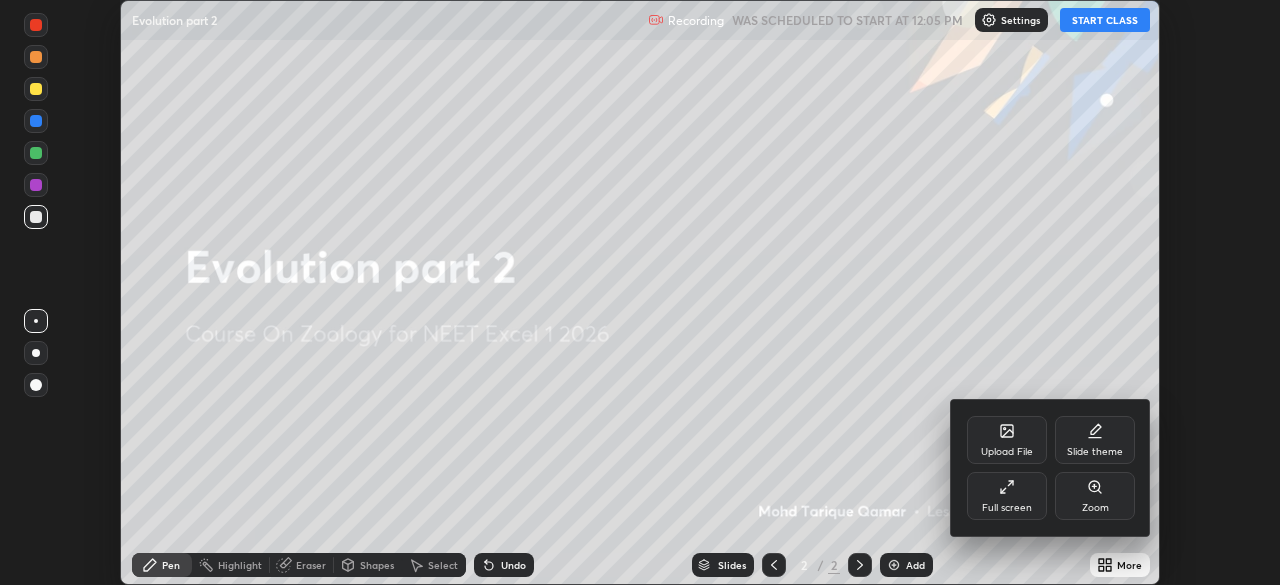 click on "Full screen" at bounding box center (1007, 496) 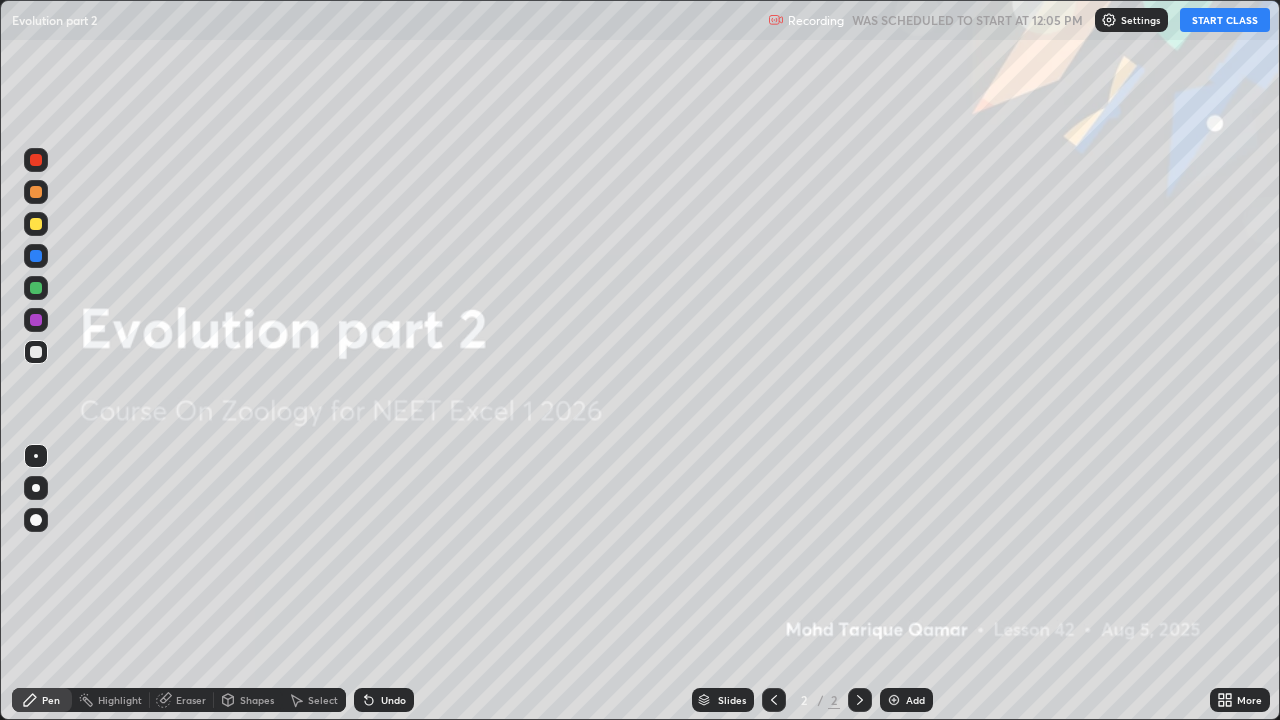 scroll, scrollTop: 99280, scrollLeft: 98720, axis: both 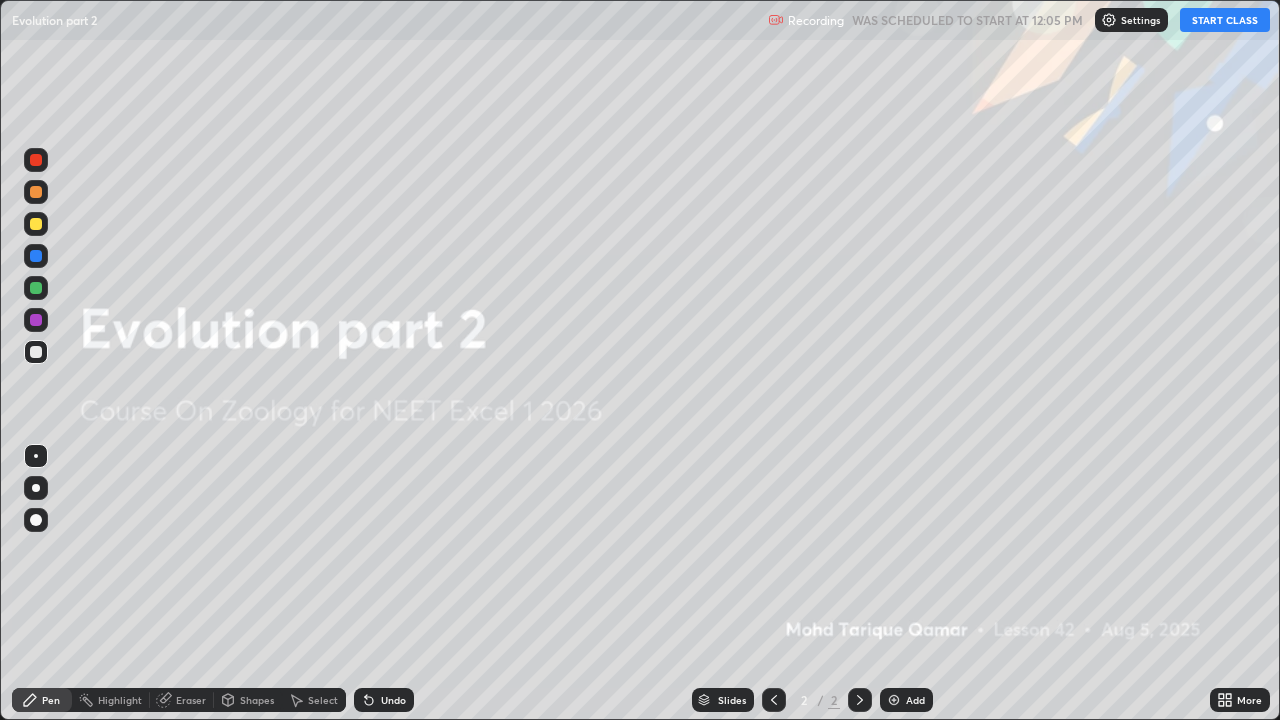 click on "START CLASS" at bounding box center [1225, 20] 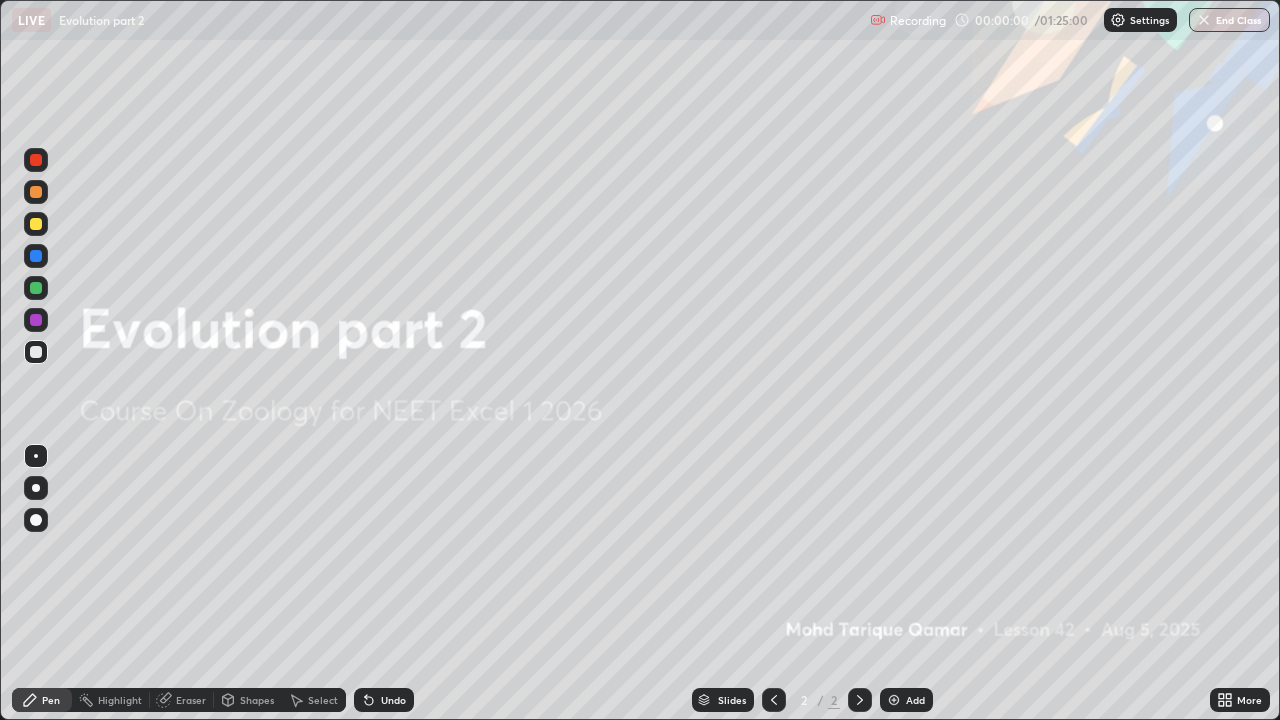 click on "Add" at bounding box center (915, 700) 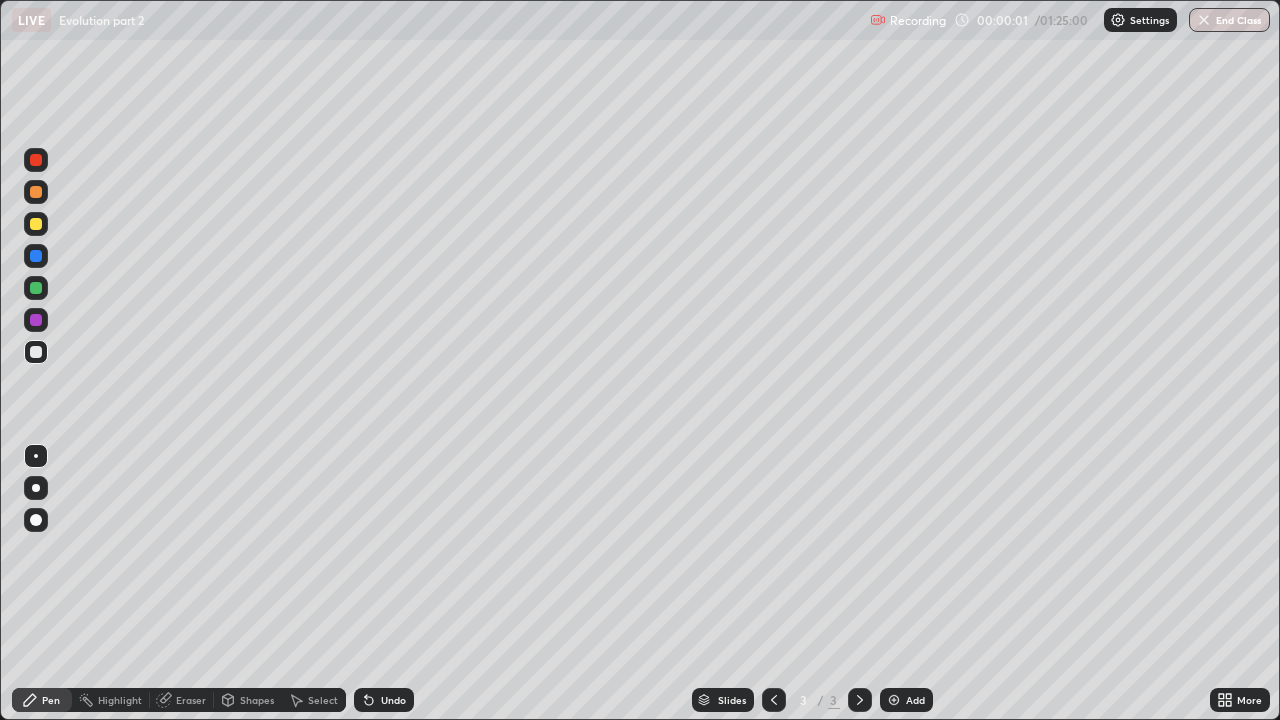 click at bounding box center (36, 520) 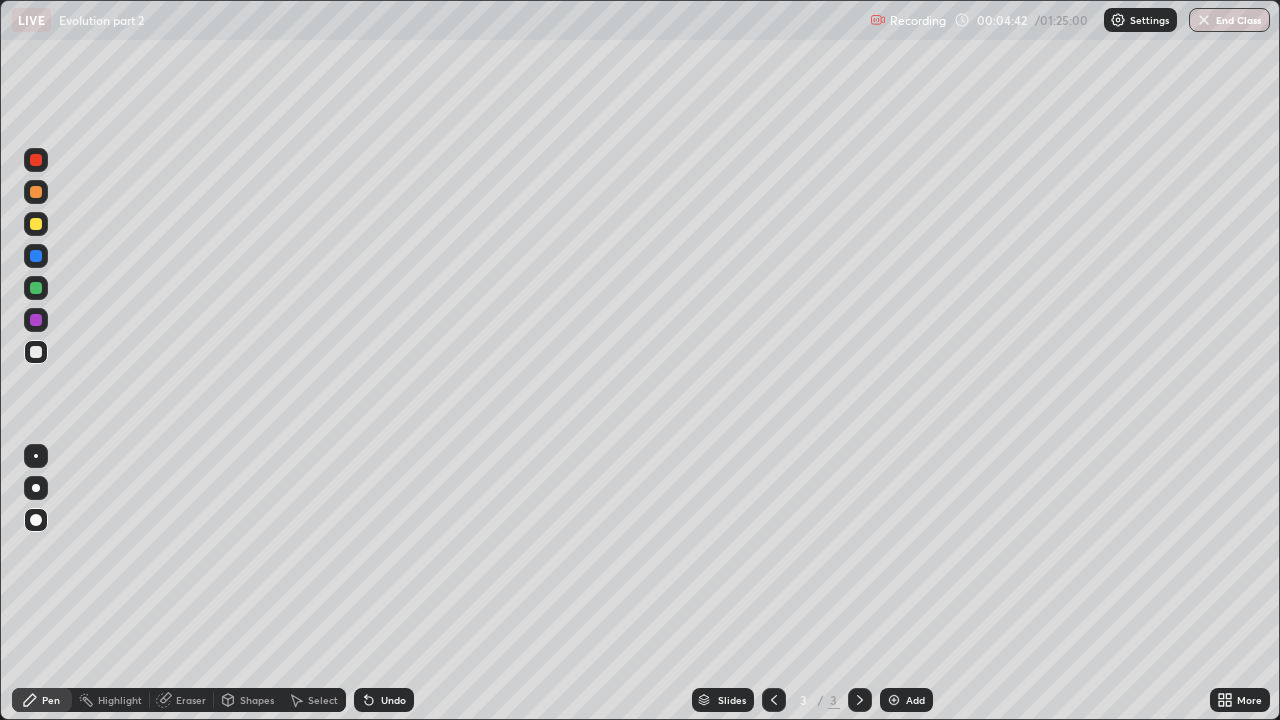 click at bounding box center (36, 320) 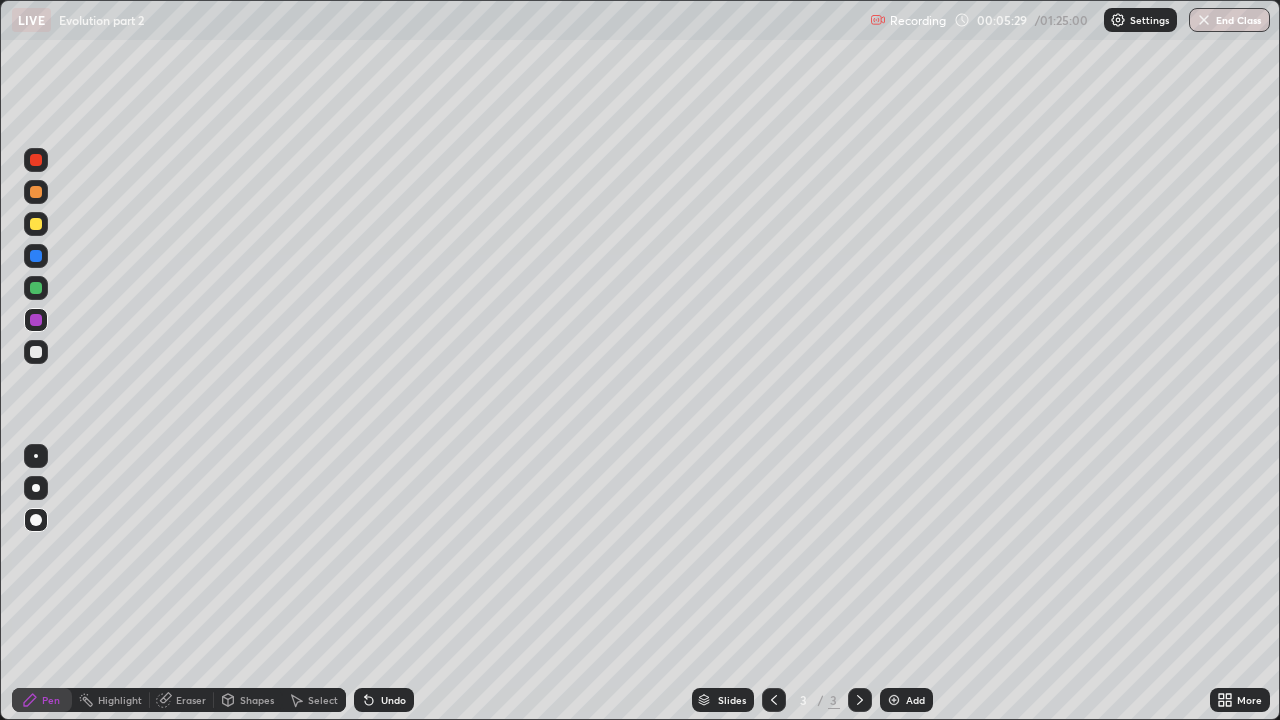 click at bounding box center (36, 352) 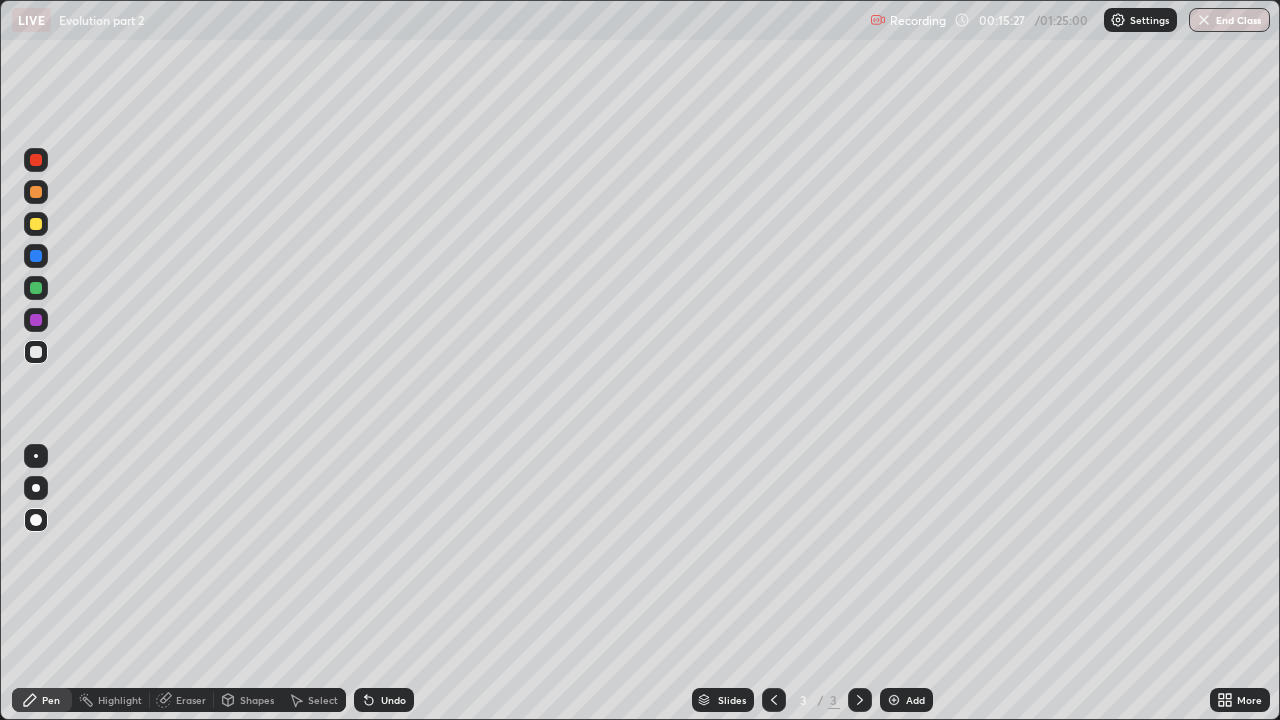 click on "Slides 3 / 3 Add" at bounding box center [812, 700] 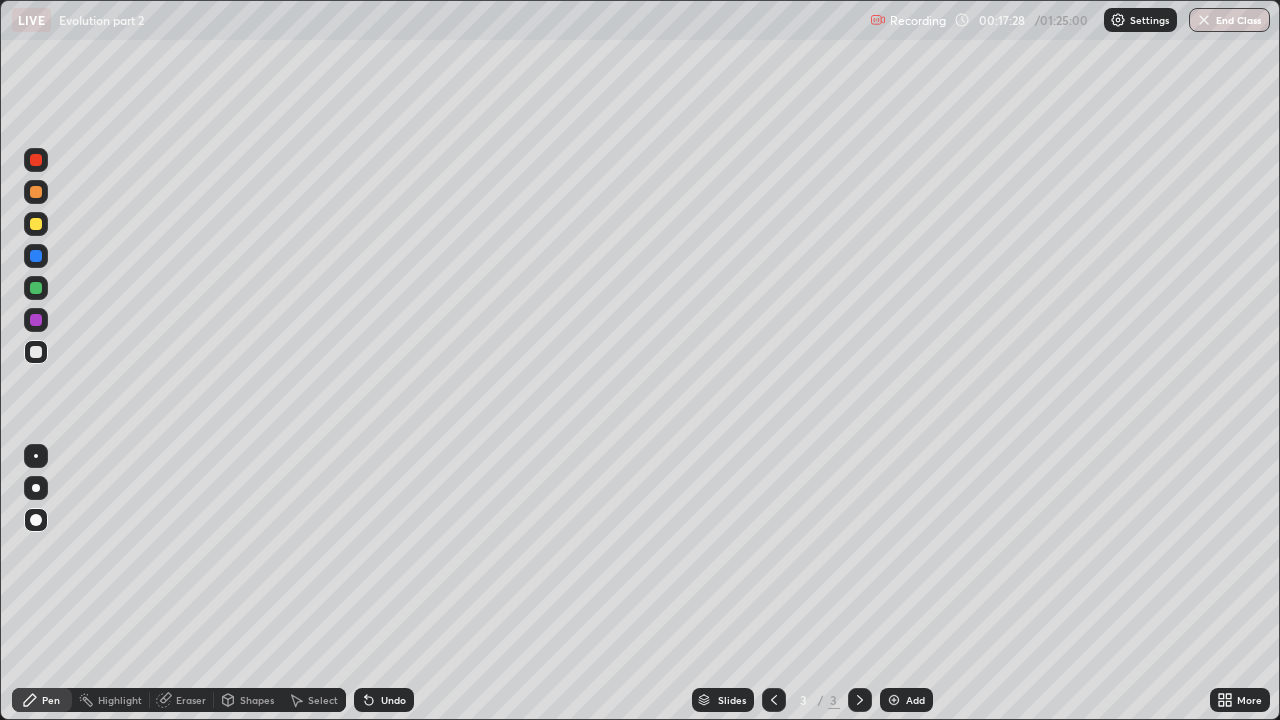 click on "Add" at bounding box center (906, 700) 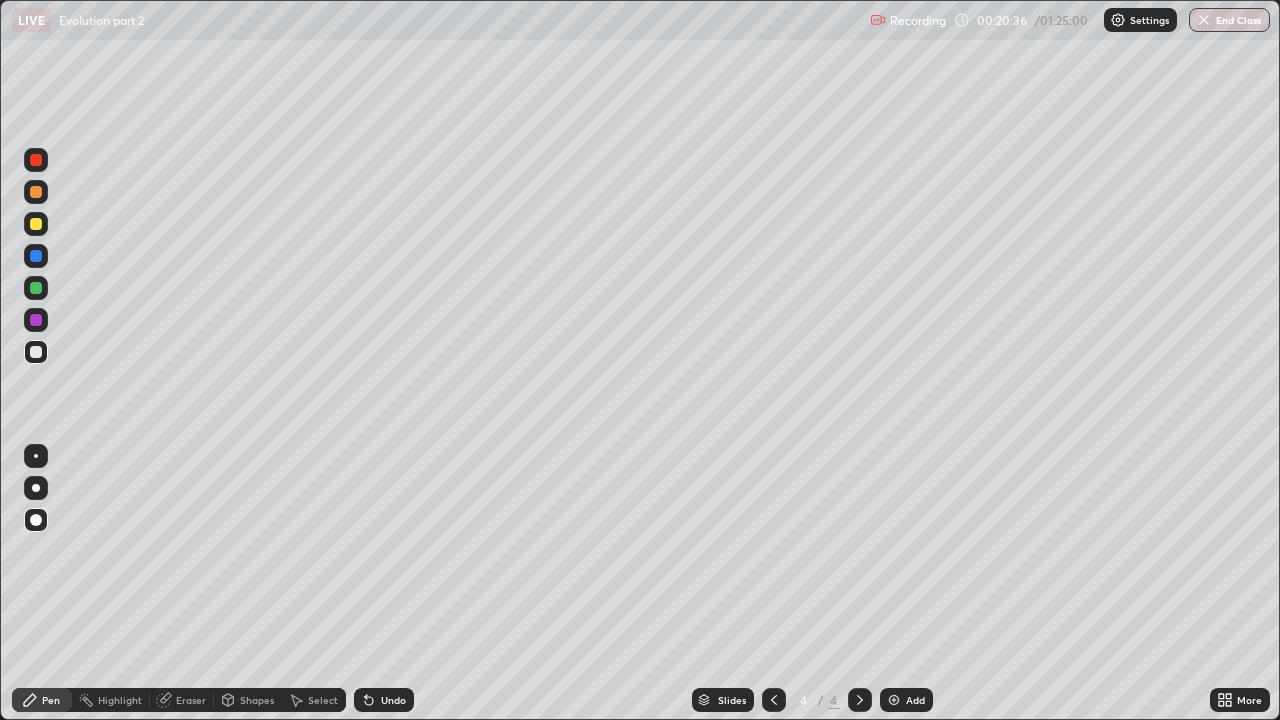 click 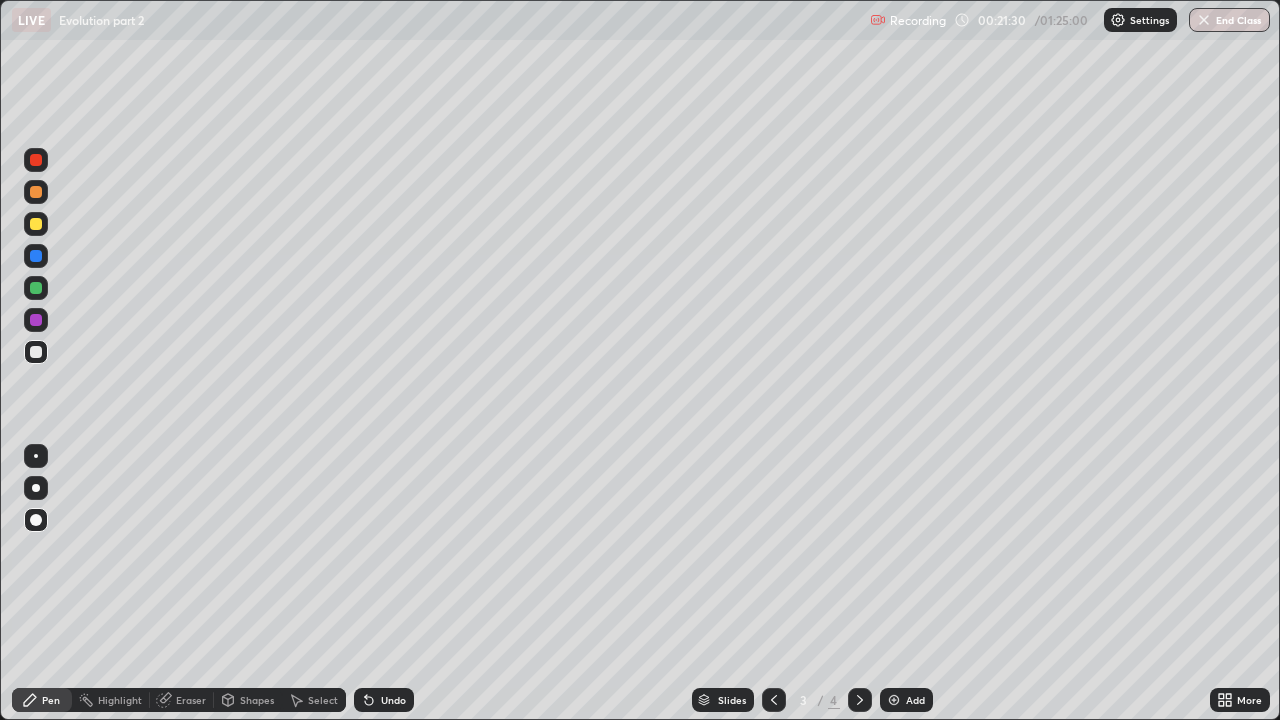 click on "Slides 3 / 4 Add" at bounding box center (812, 700) 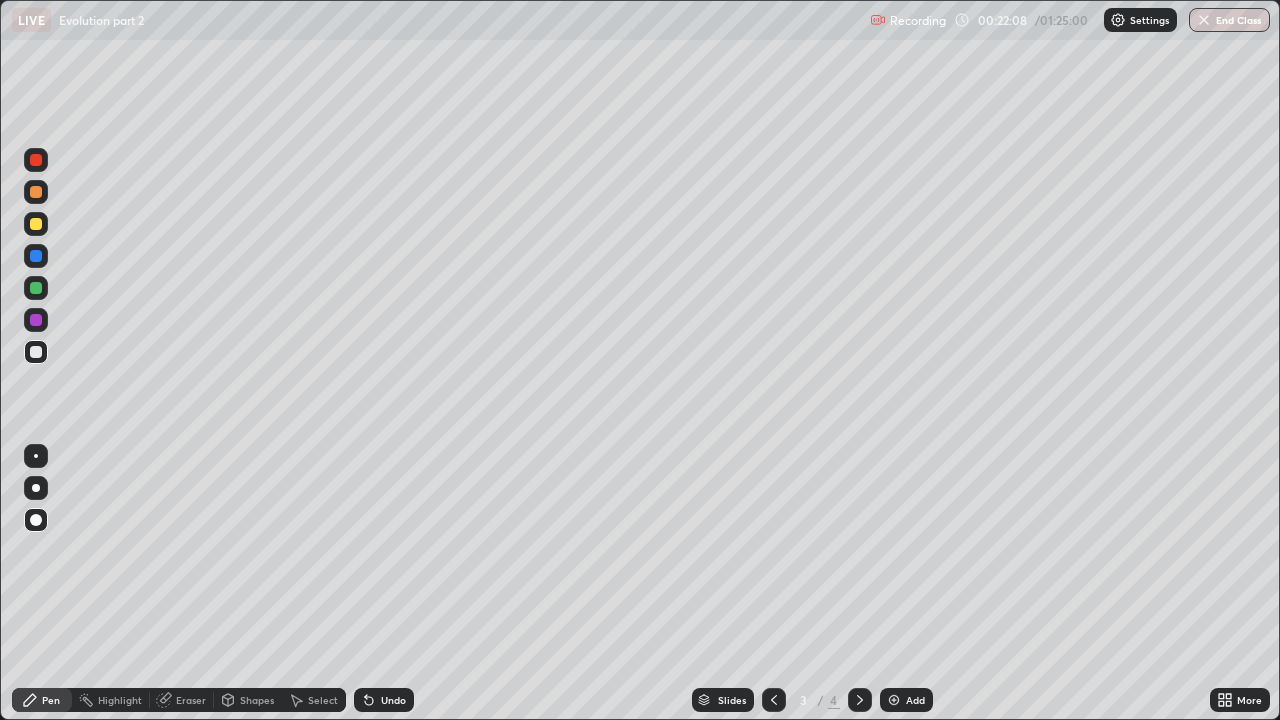 click on "Add" at bounding box center [915, 700] 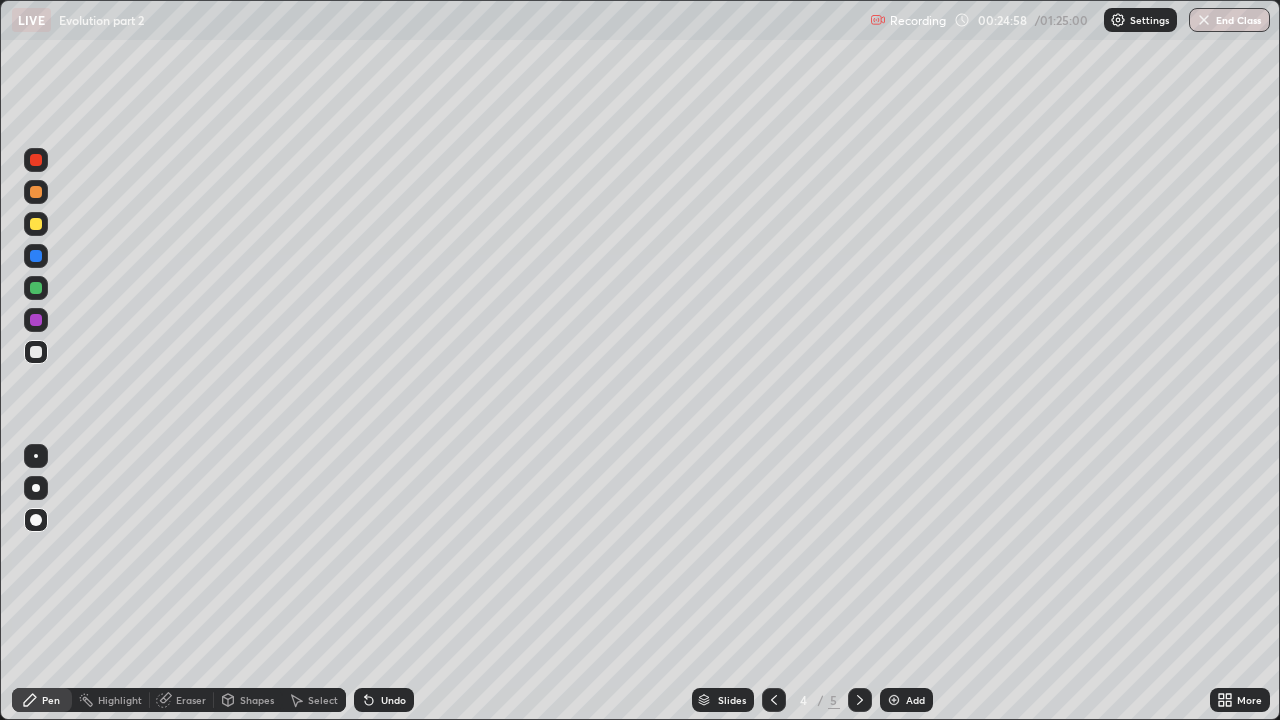 click on "Add" at bounding box center (915, 700) 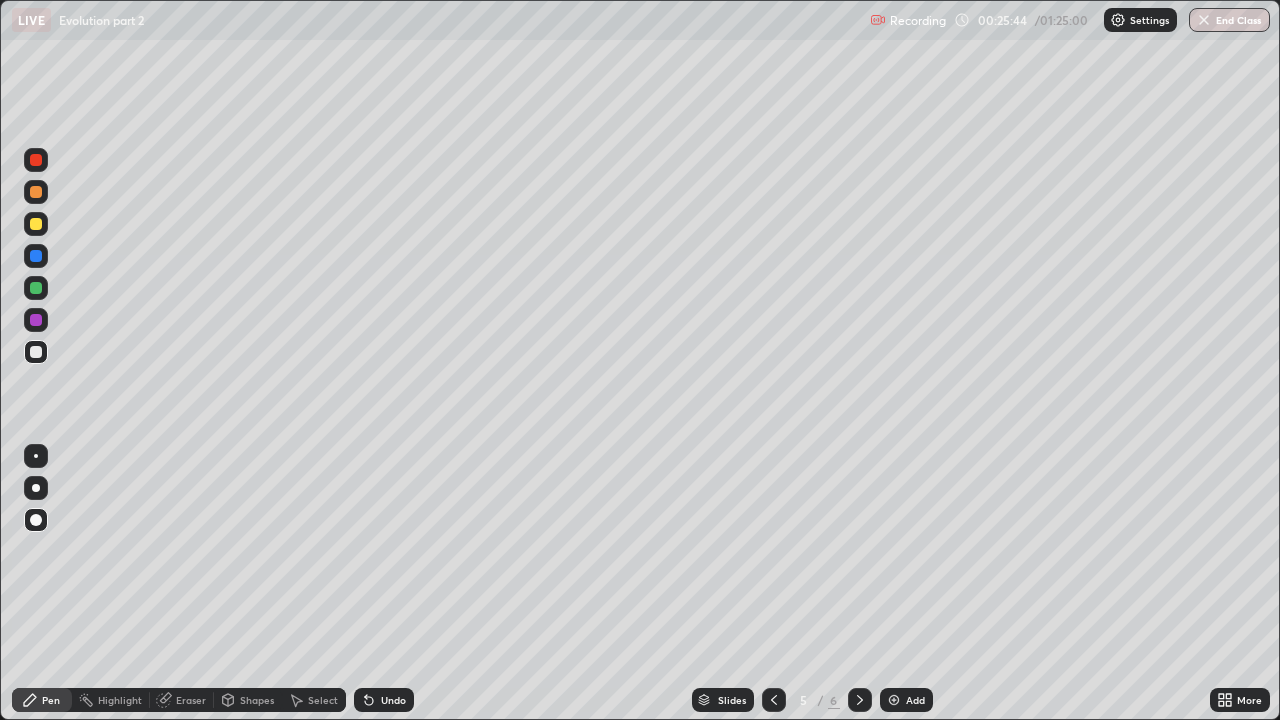 click at bounding box center (36, 352) 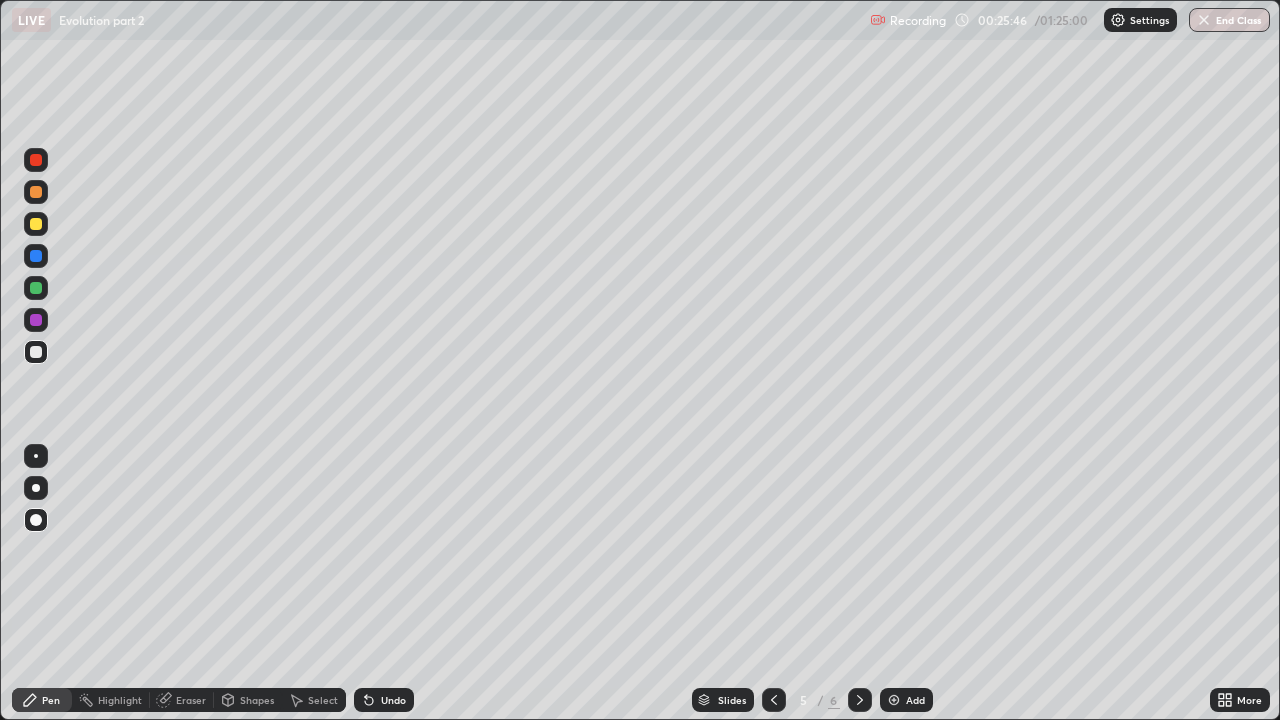 click at bounding box center [36, 288] 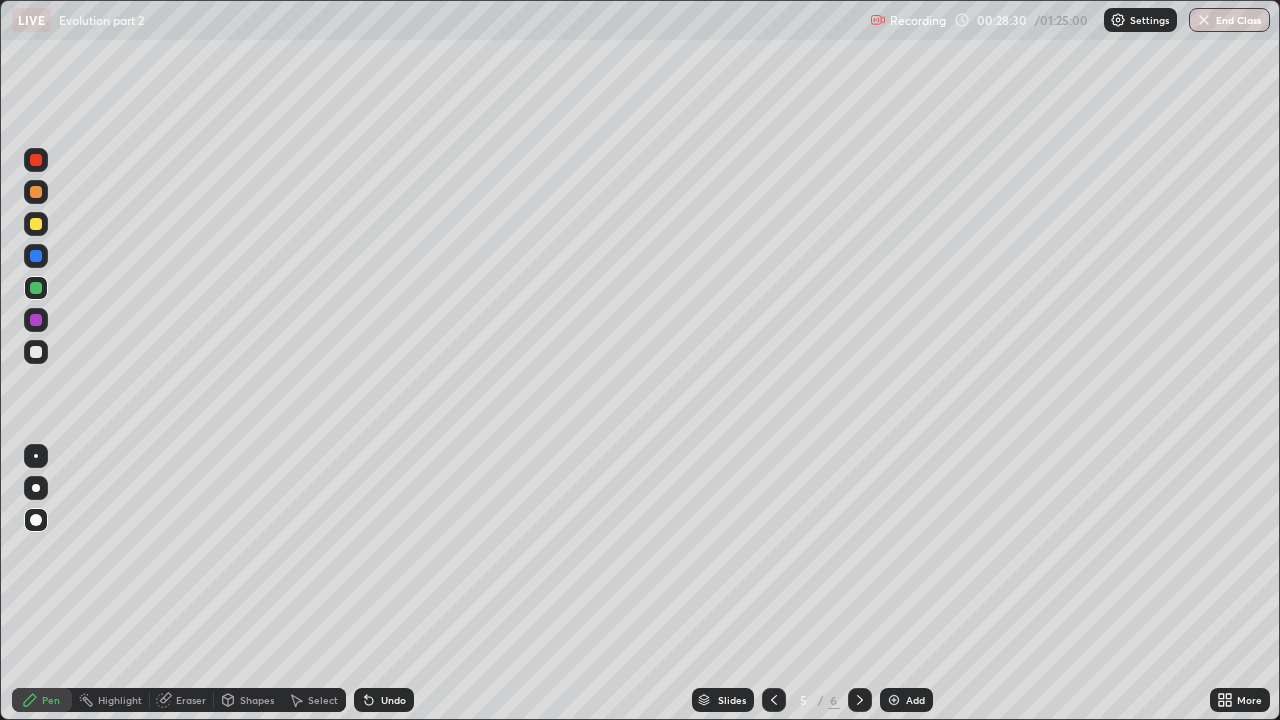 click at bounding box center [36, 320] 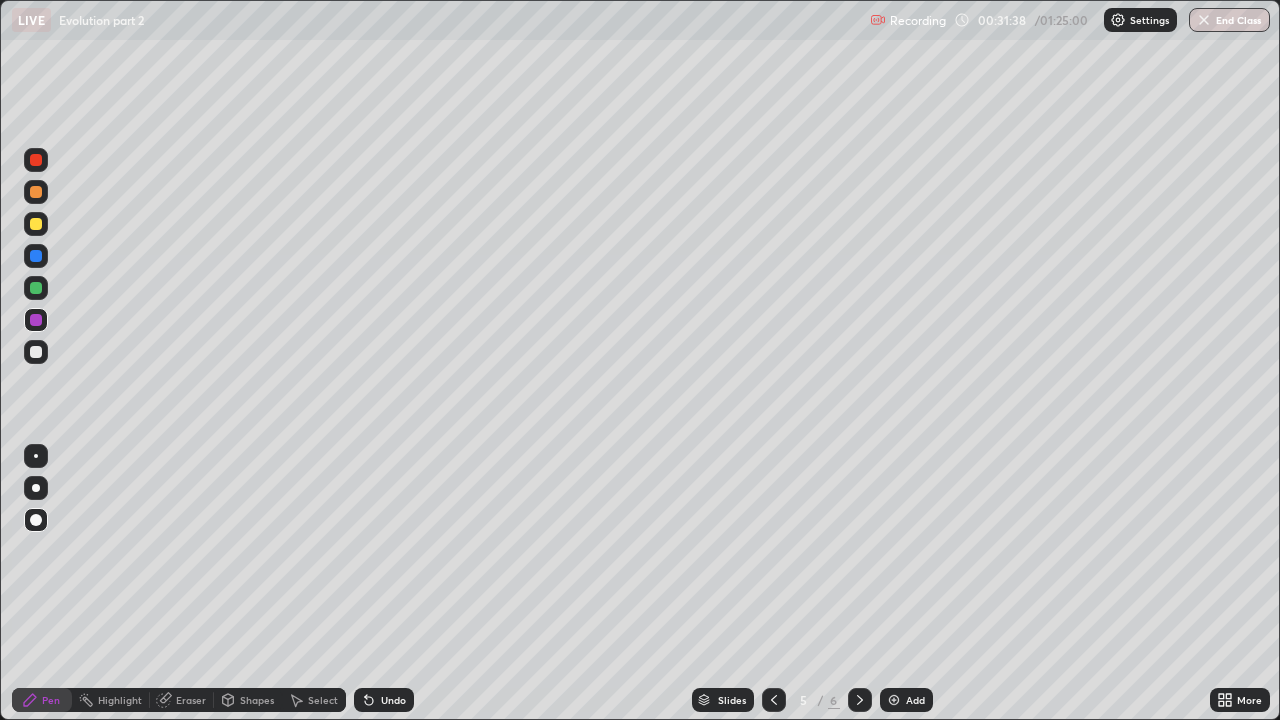 click on "Add" at bounding box center (915, 700) 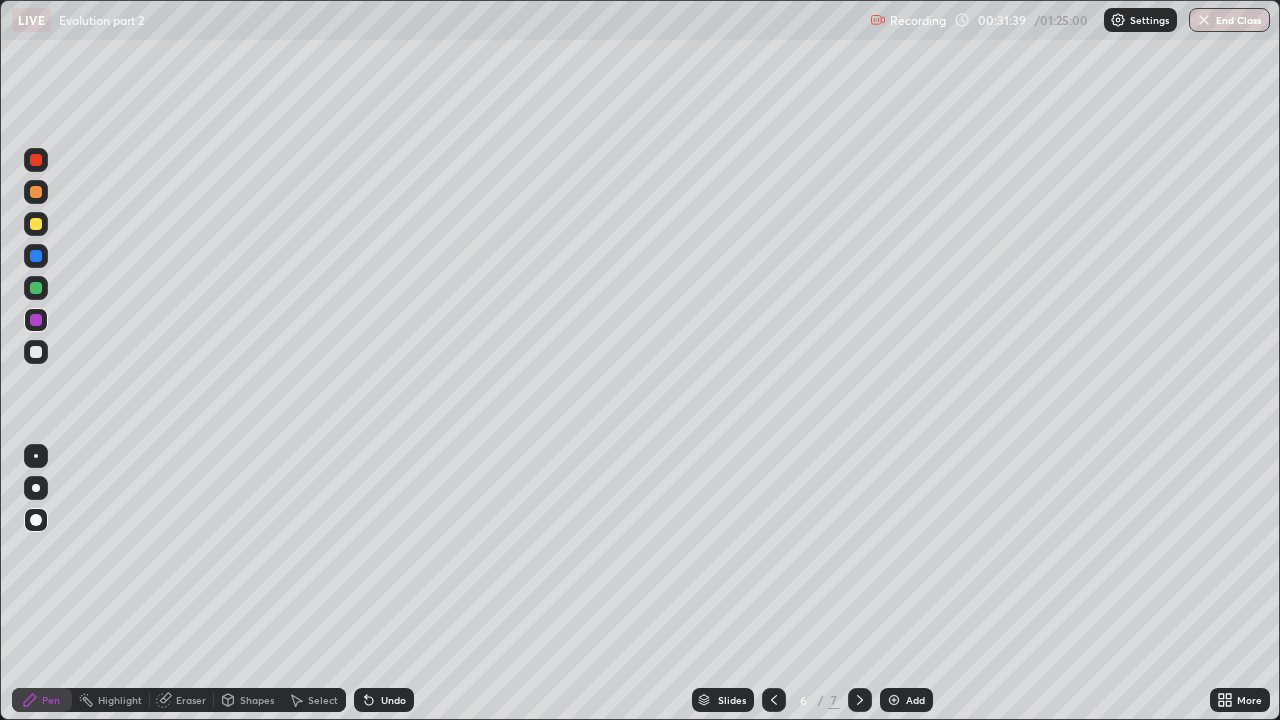 click at bounding box center [36, 352] 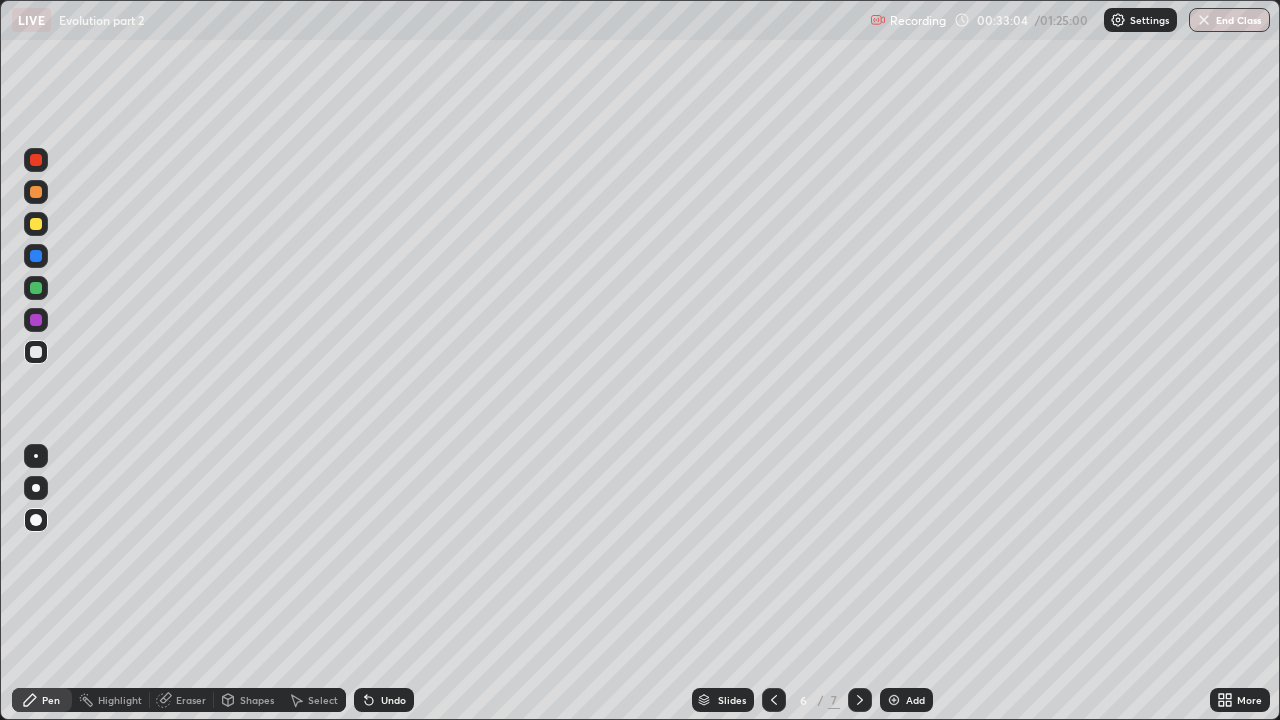click at bounding box center (36, 288) 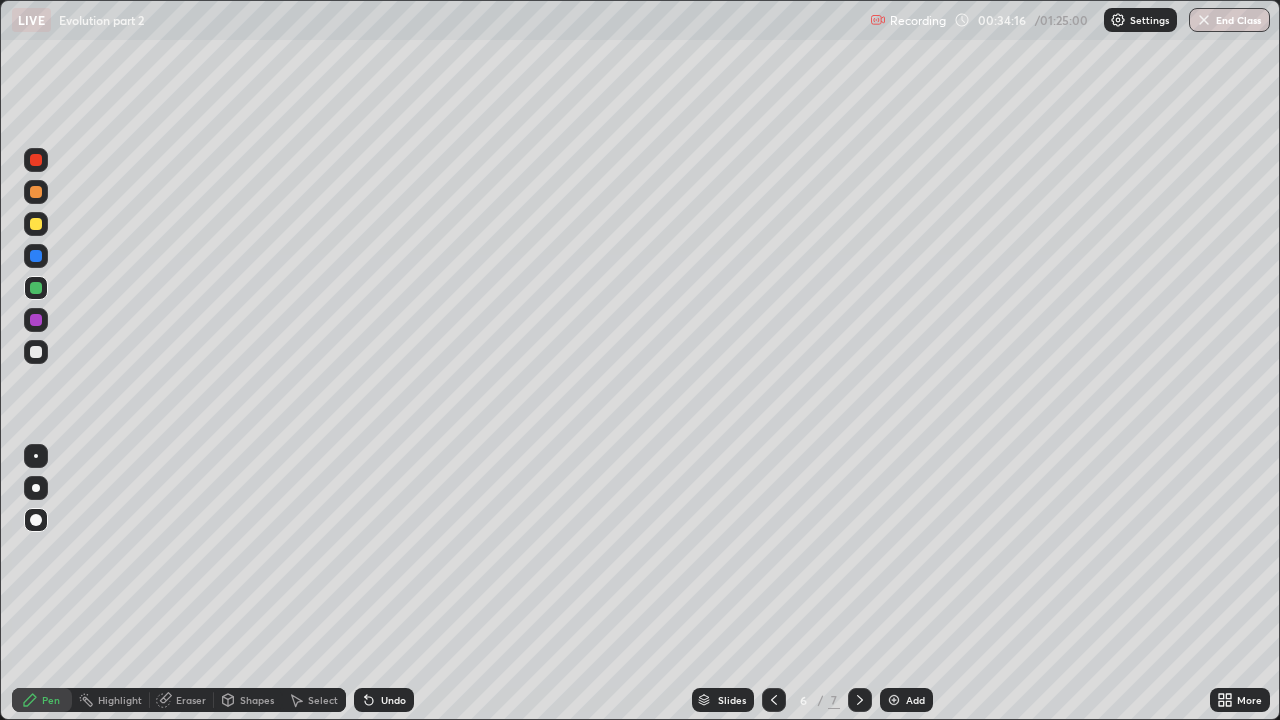 click at bounding box center (36, 352) 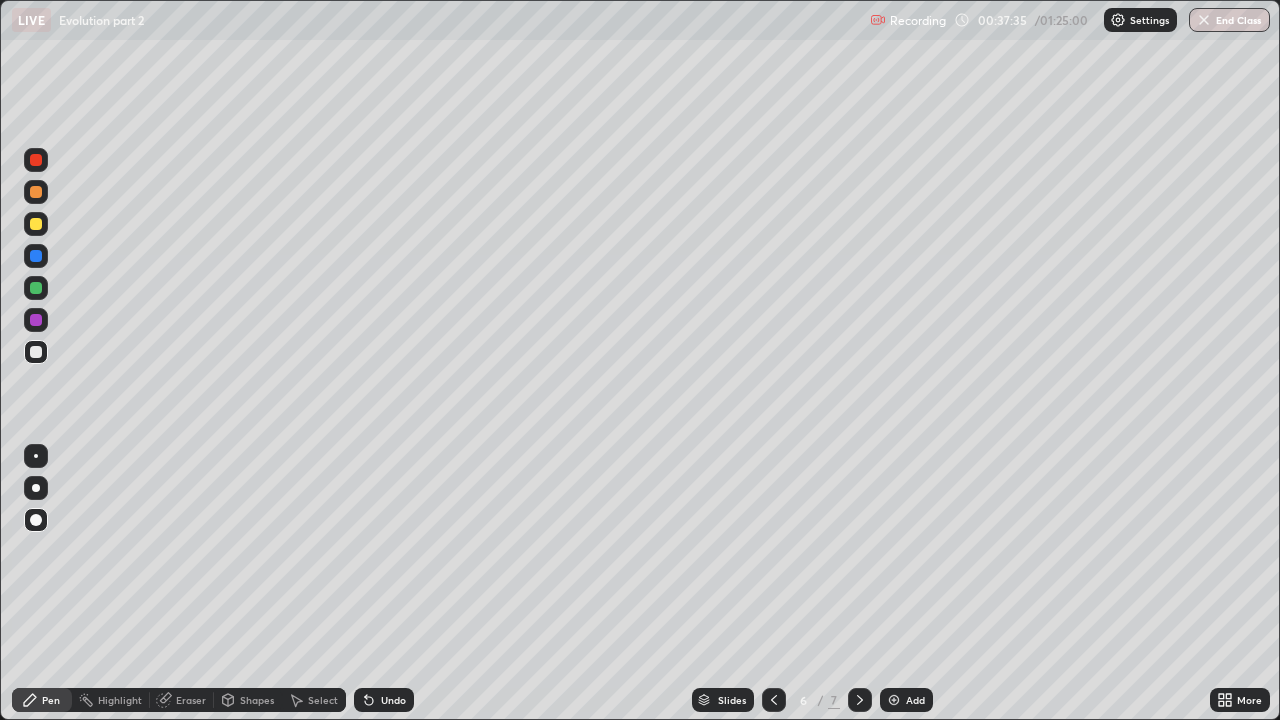 click on "Add" at bounding box center [915, 700] 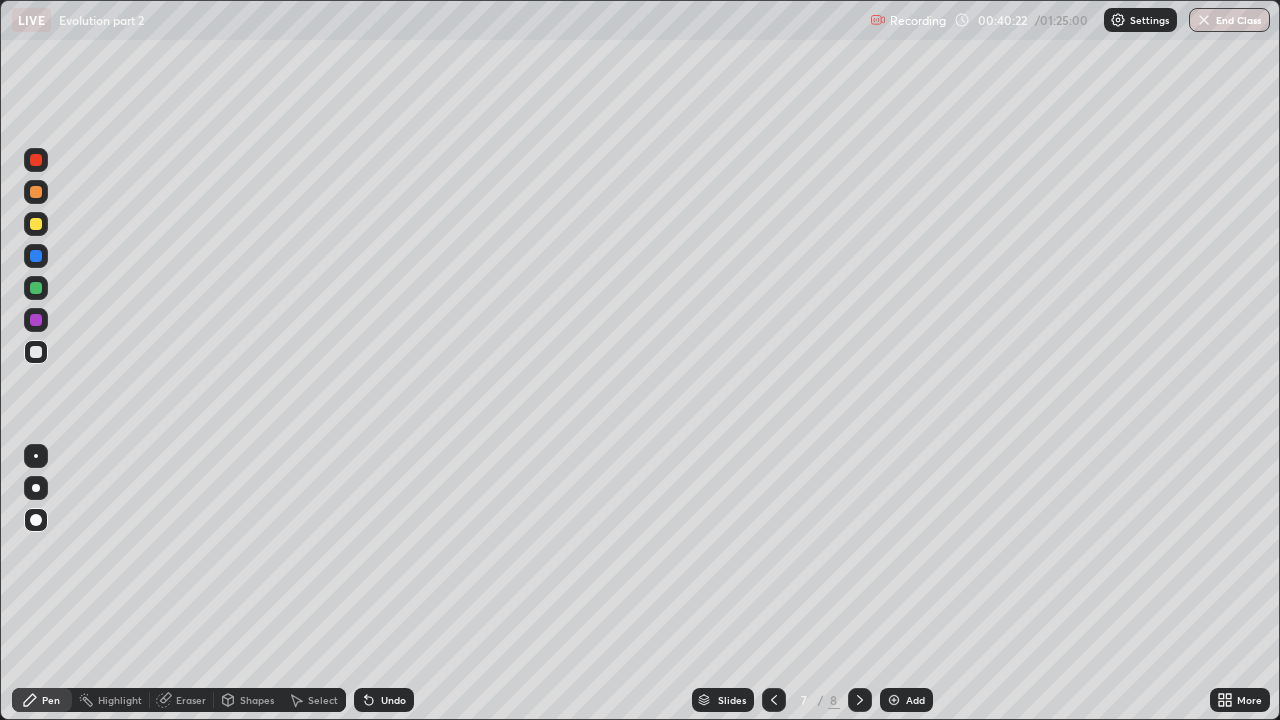 click at bounding box center [36, 320] 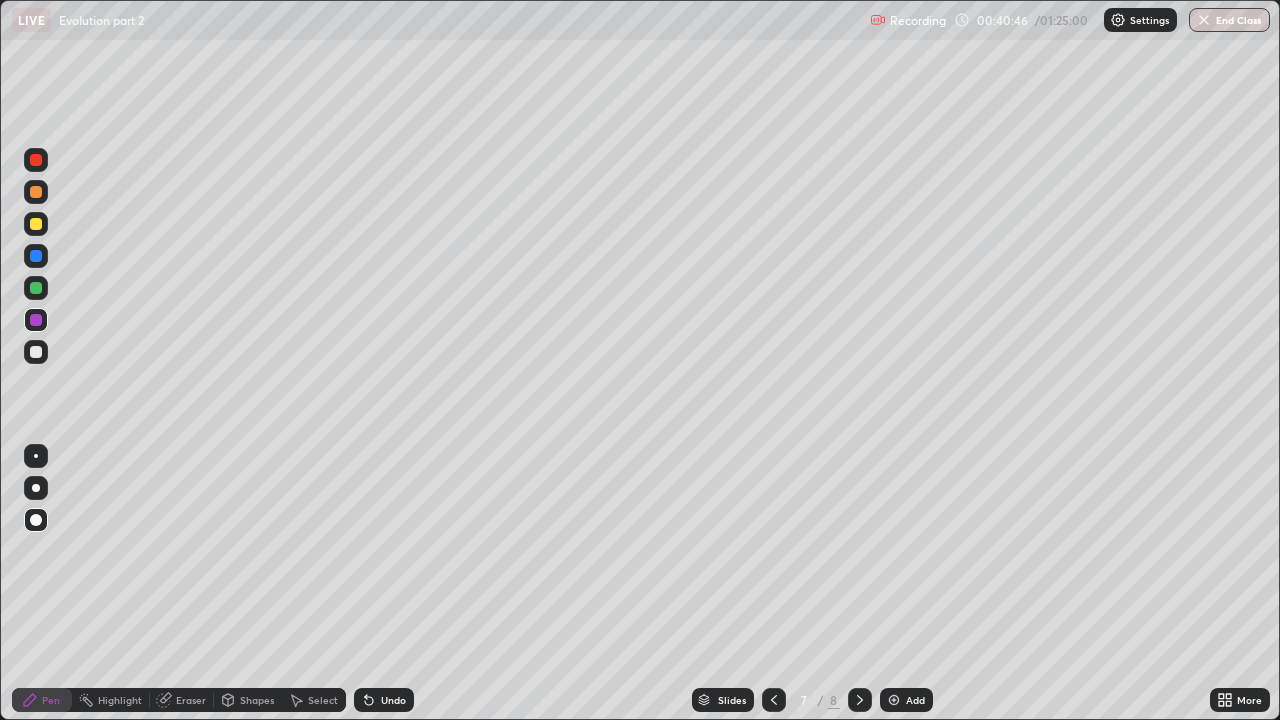 click at bounding box center [36, 256] 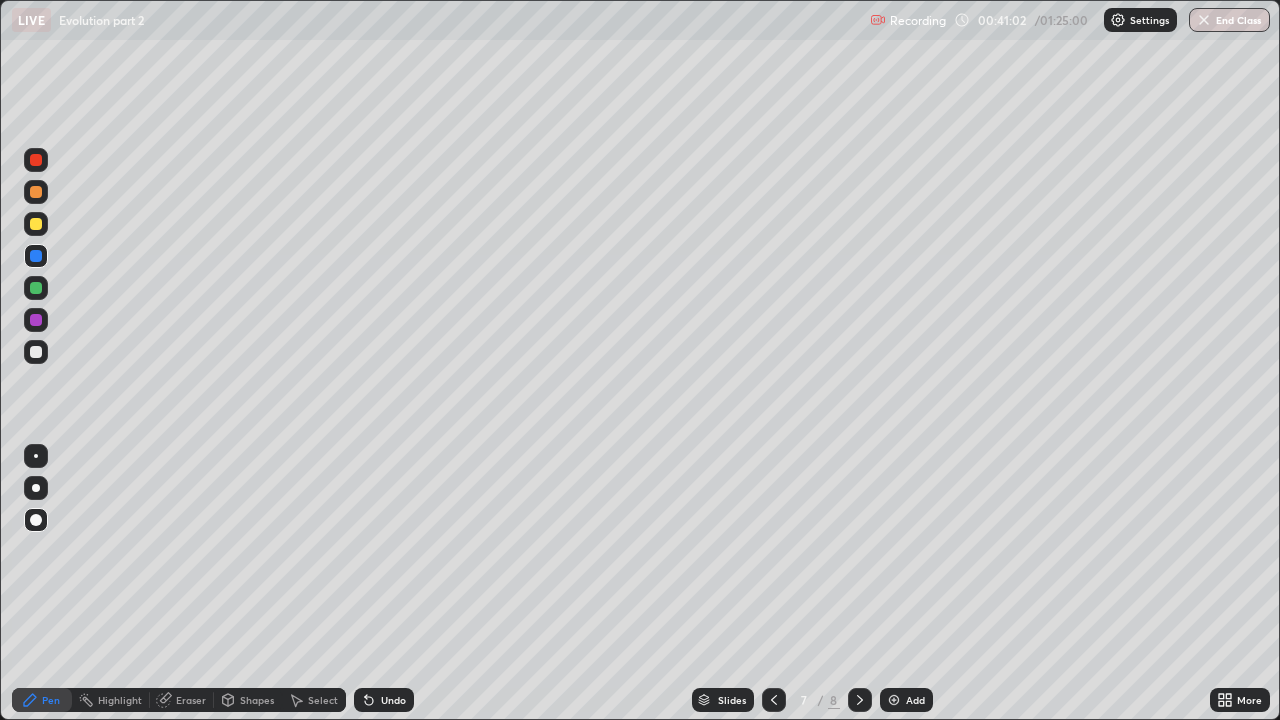 click at bounding box center (36, 224) 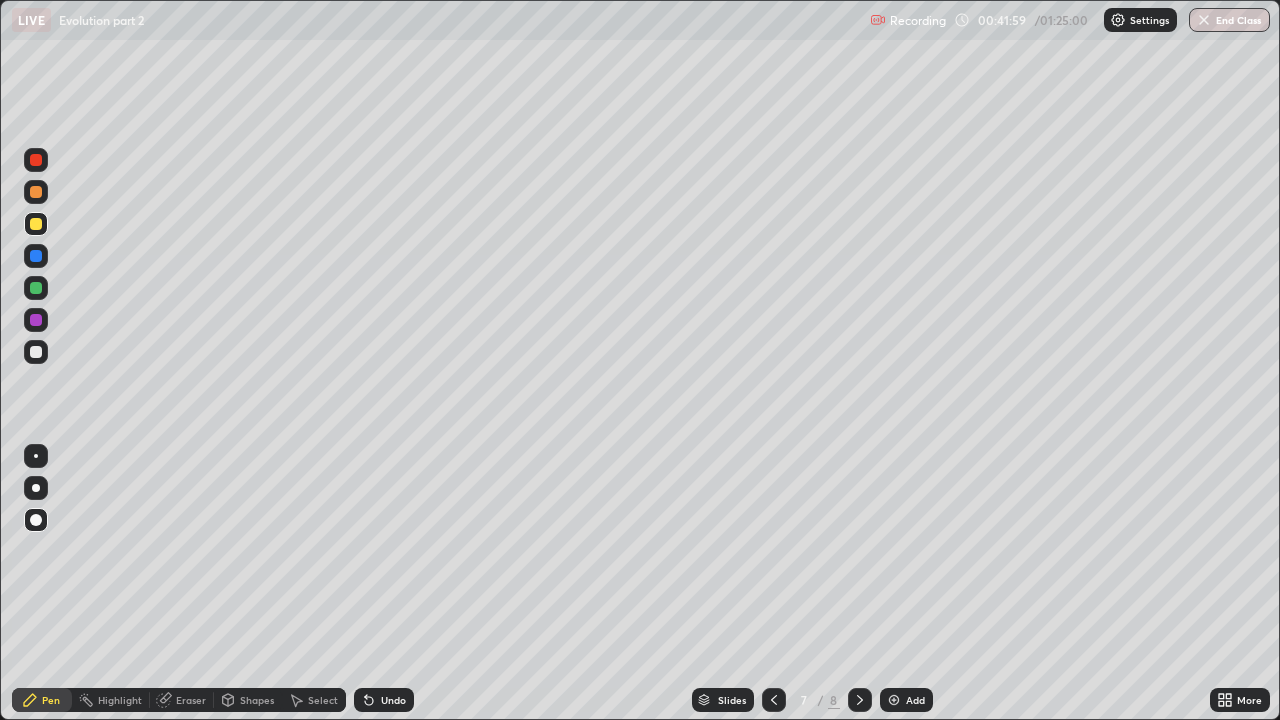 click at bounding box center [36, 352] 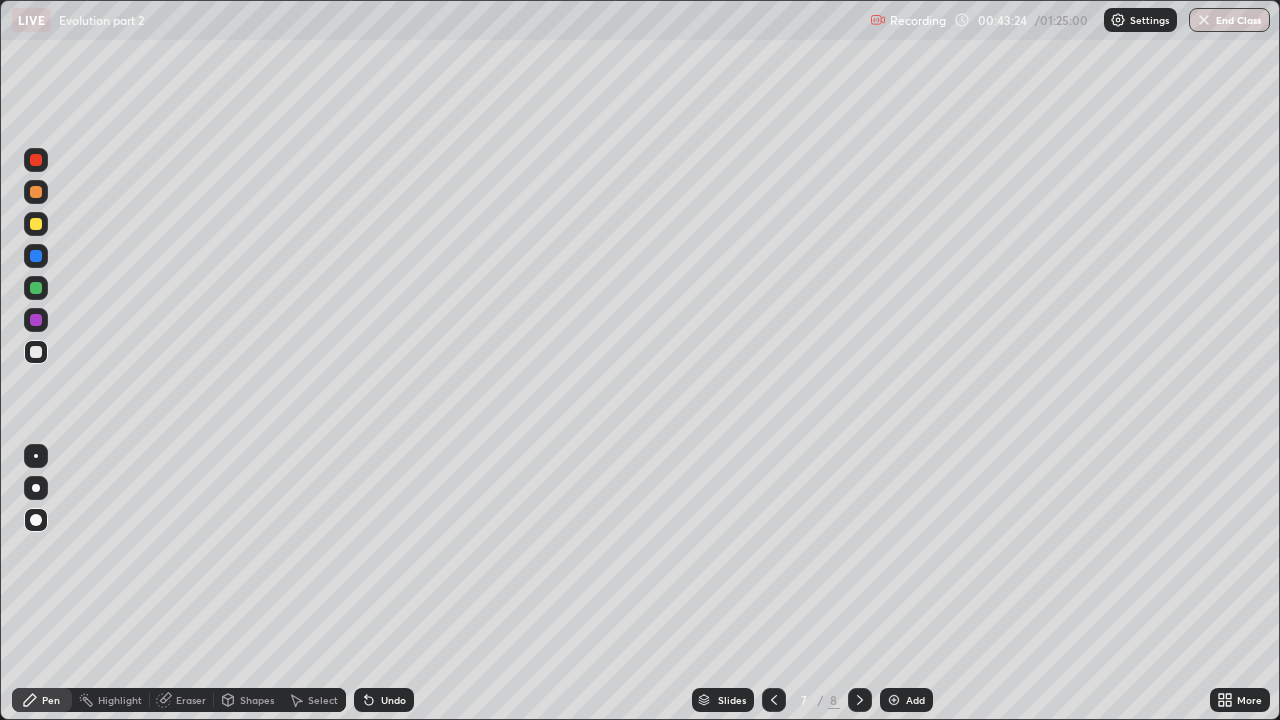 click at bounding box center [36, 224] 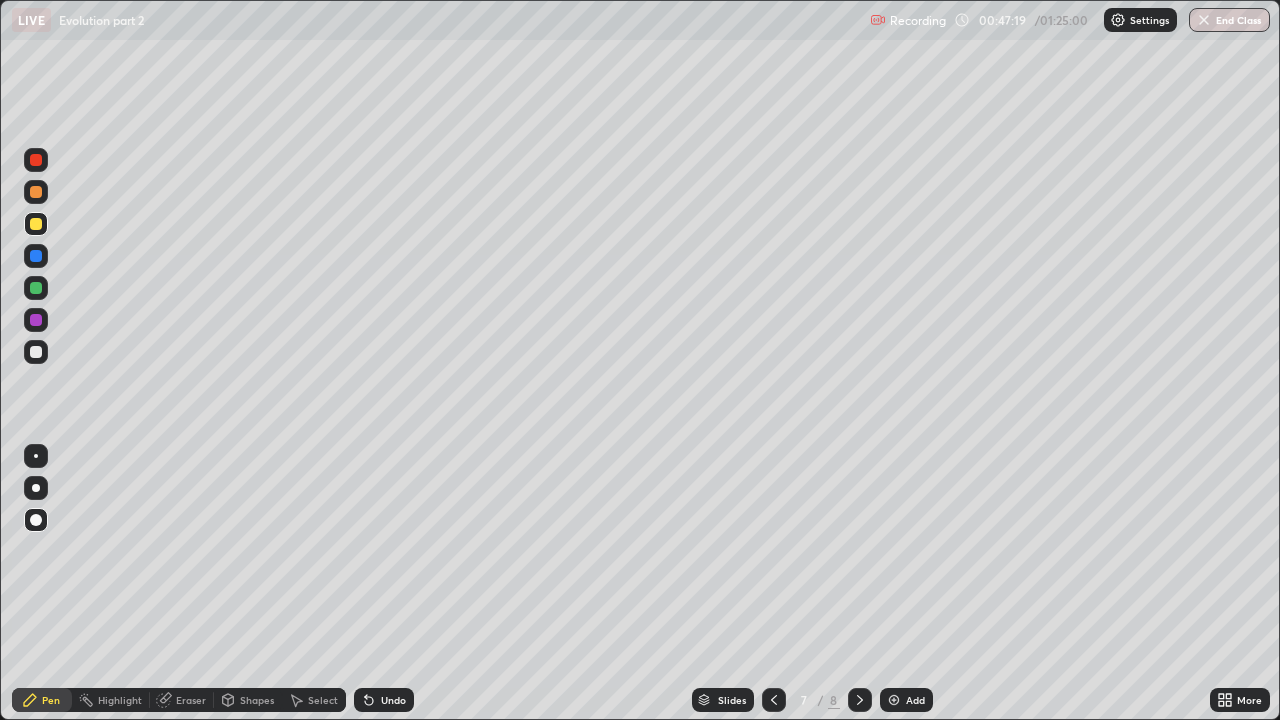 click on "Add" at bounding box center [915, 700] 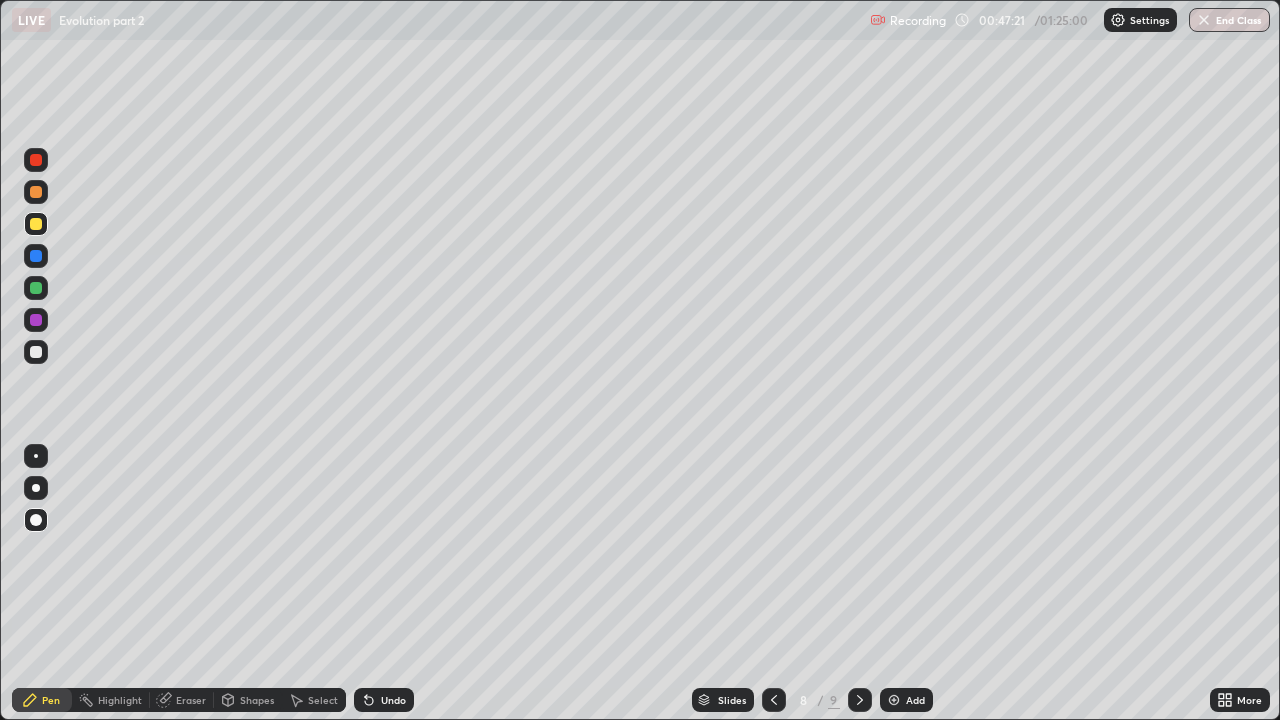 click at bounding box center (36, 520) 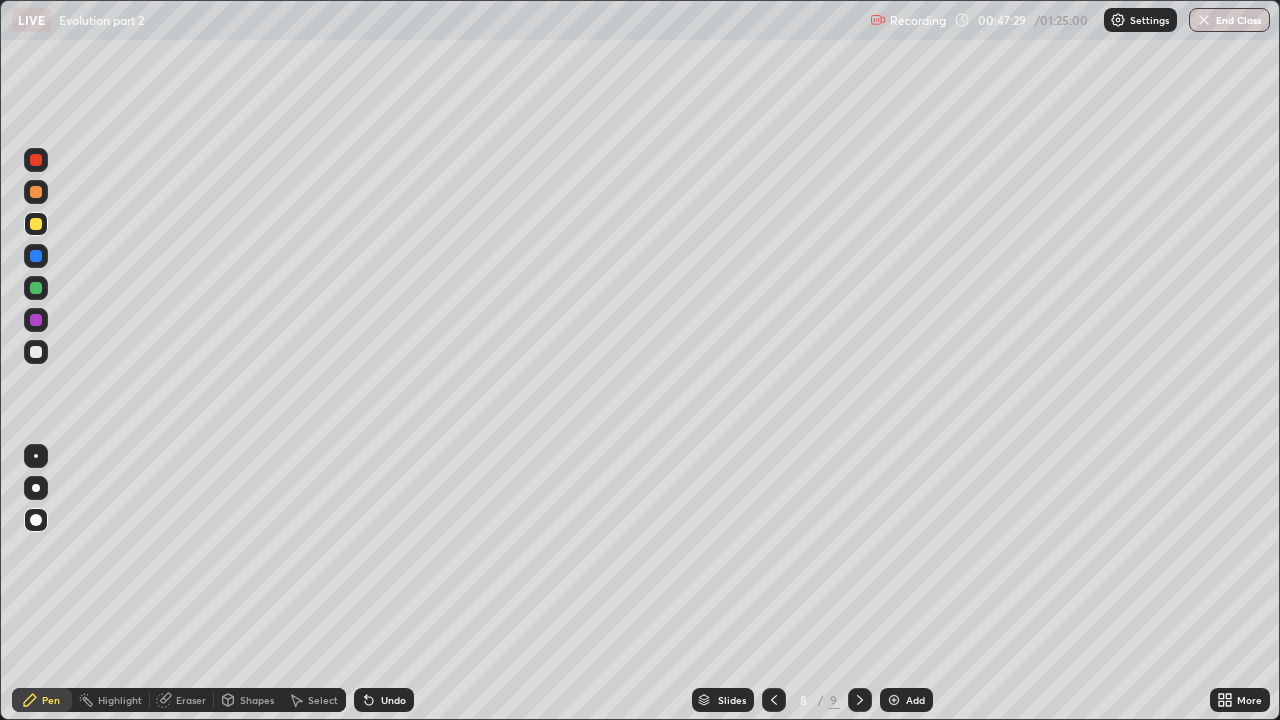 click at bounding box center (36, 288) 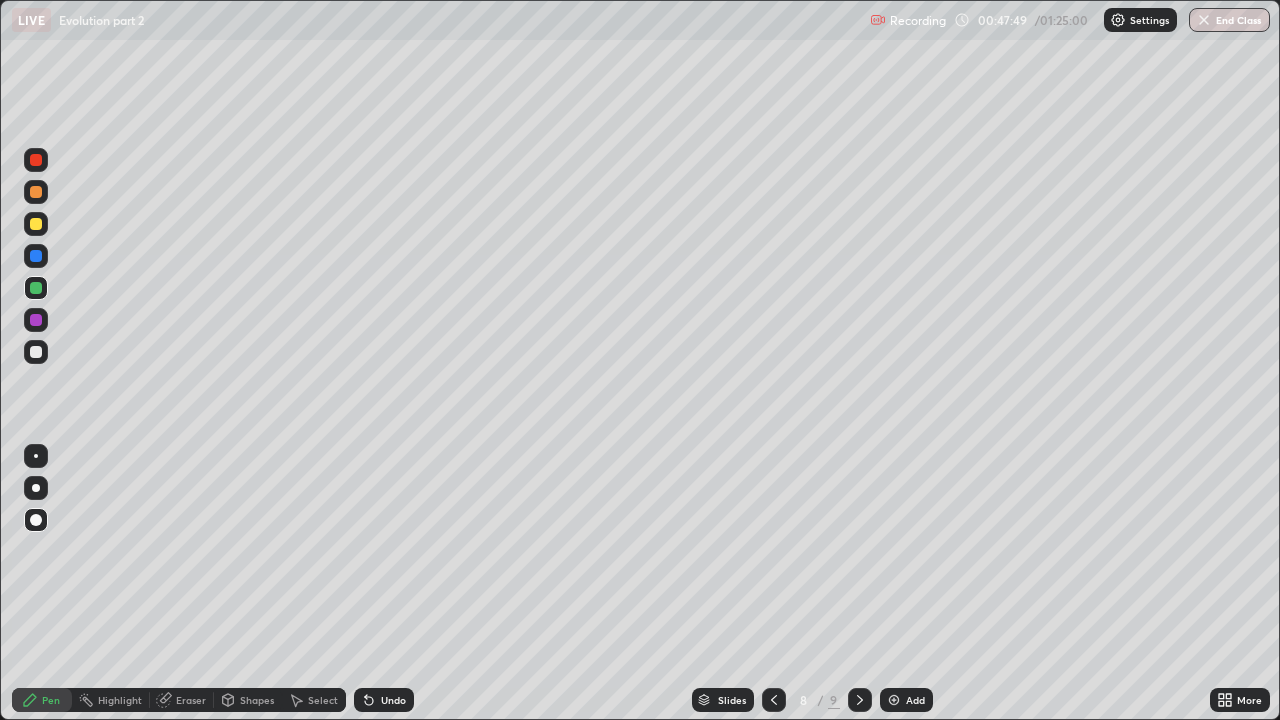 click at bounding box center [36, 352] 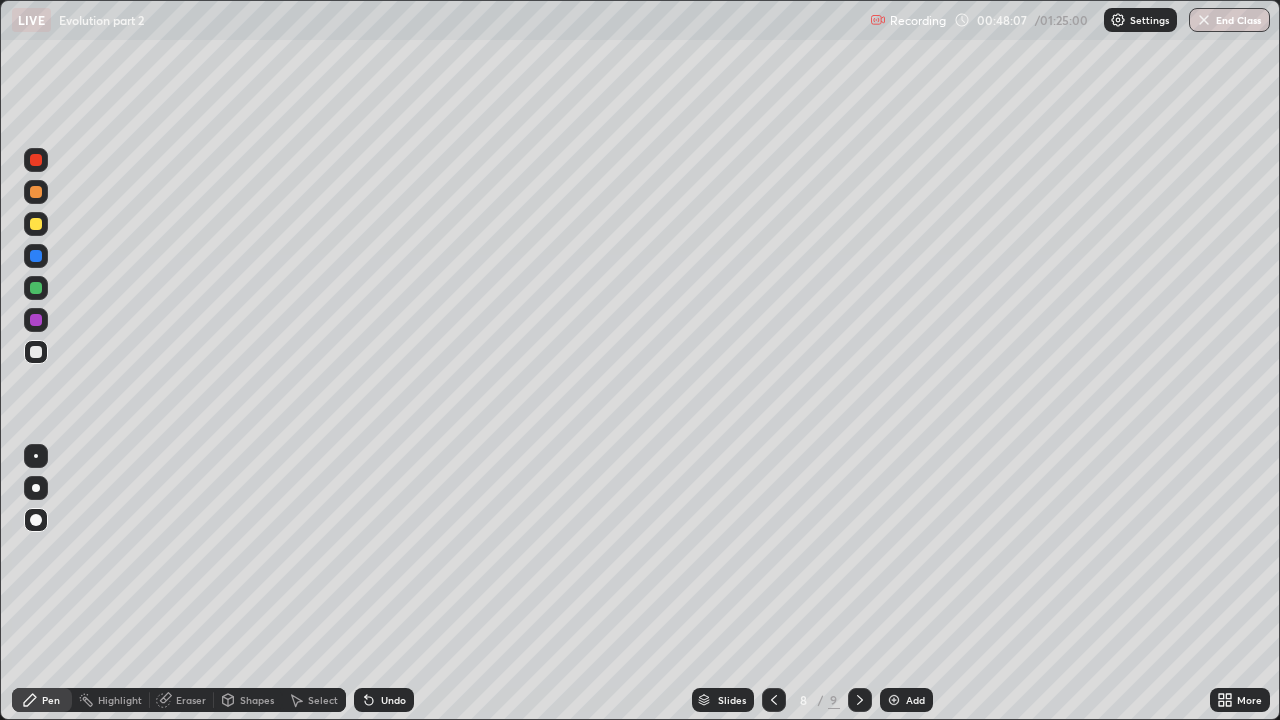 click at bounding box center [36, 288] 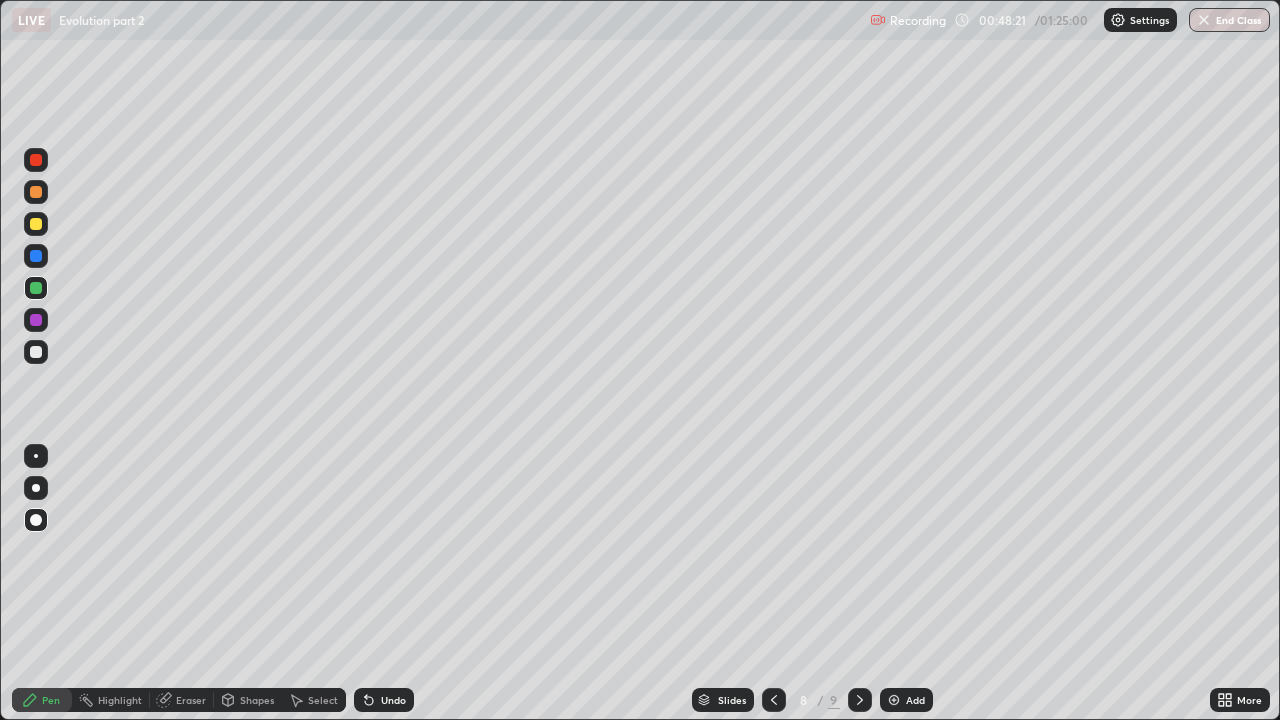 click on "Undo" at bounding box center (384, 700) 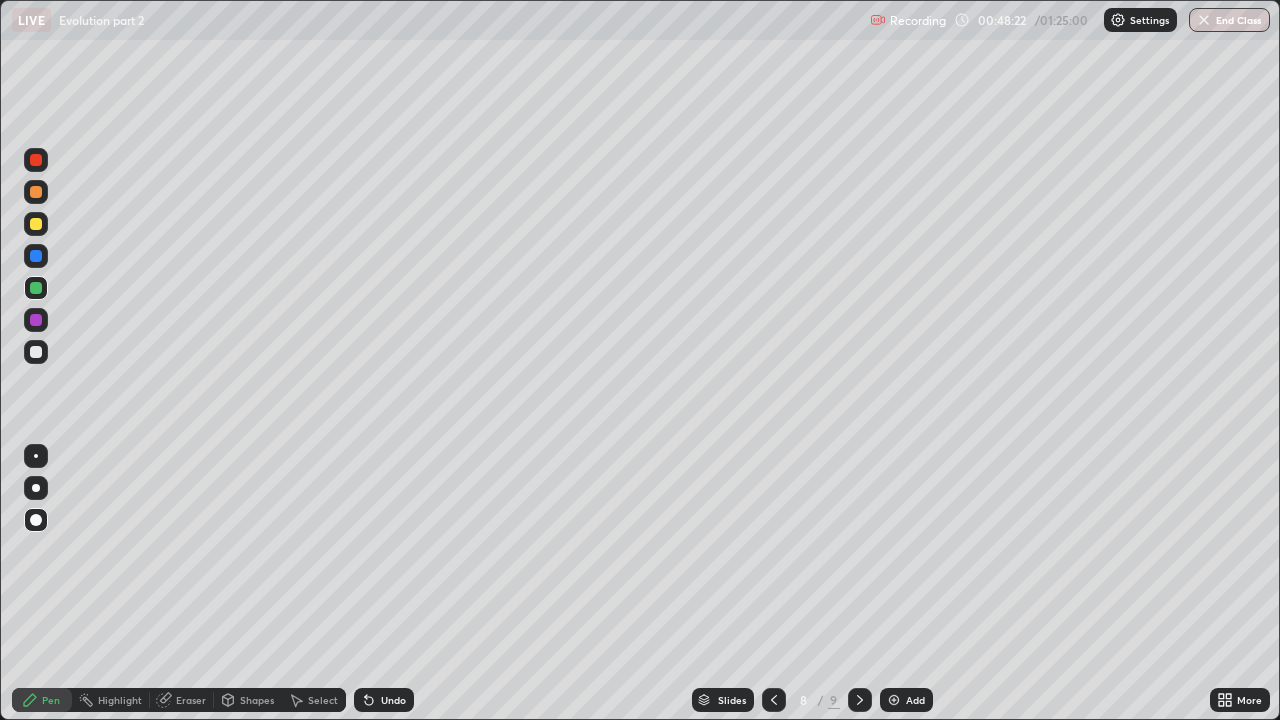 click on "Undo" at bounding box center (384, 700) 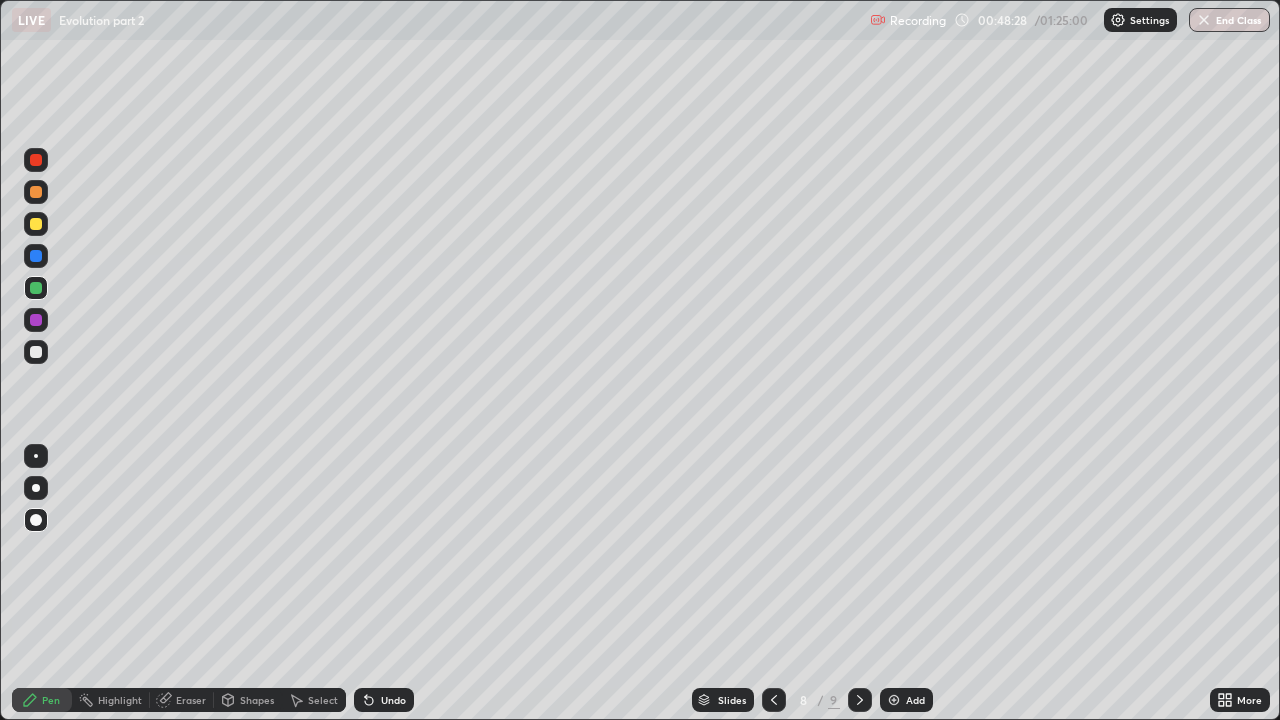 click 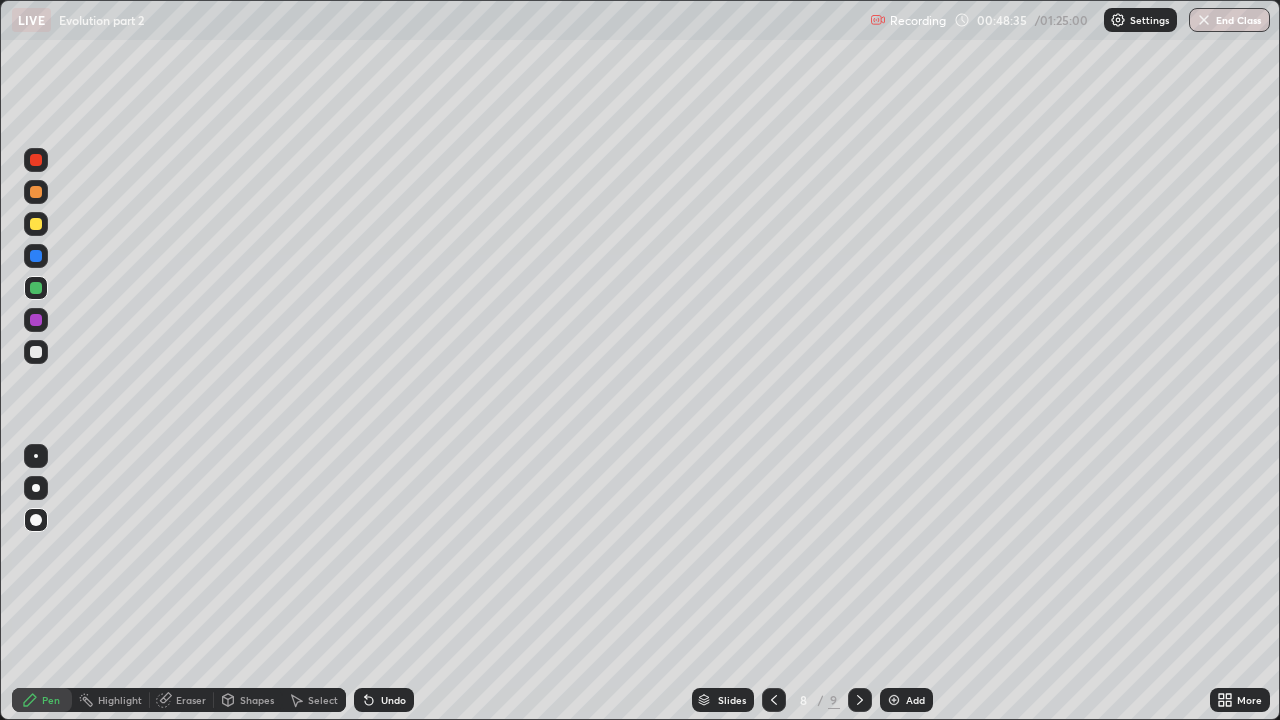 click at bounding box center [36, 320] 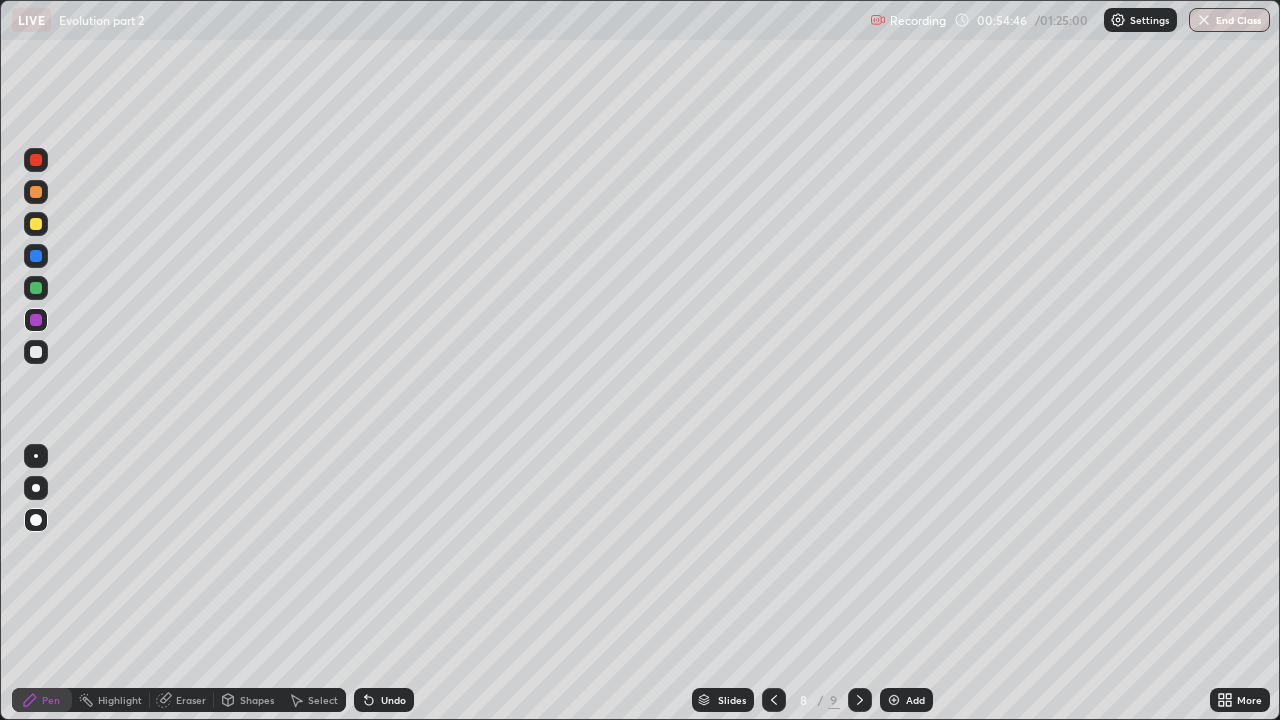 click on "Add" at bounding box center [915, 700] 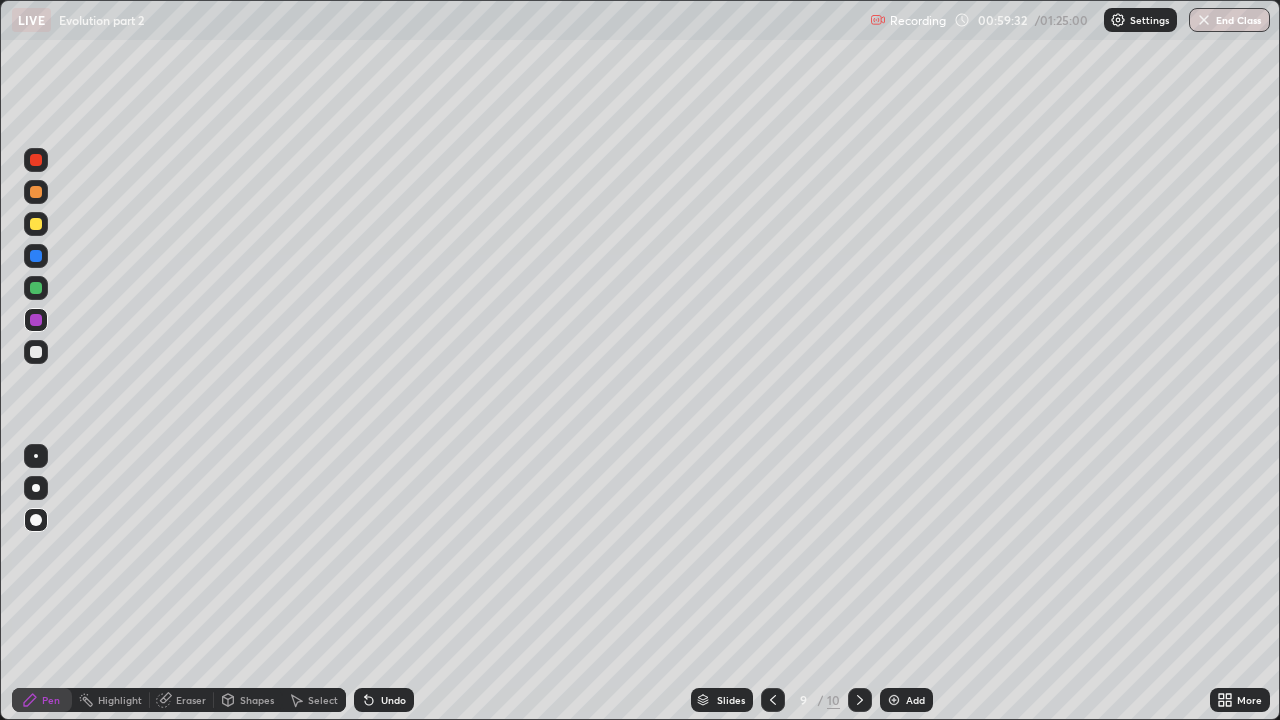 click on "Add" at bounding box center [915, 700] 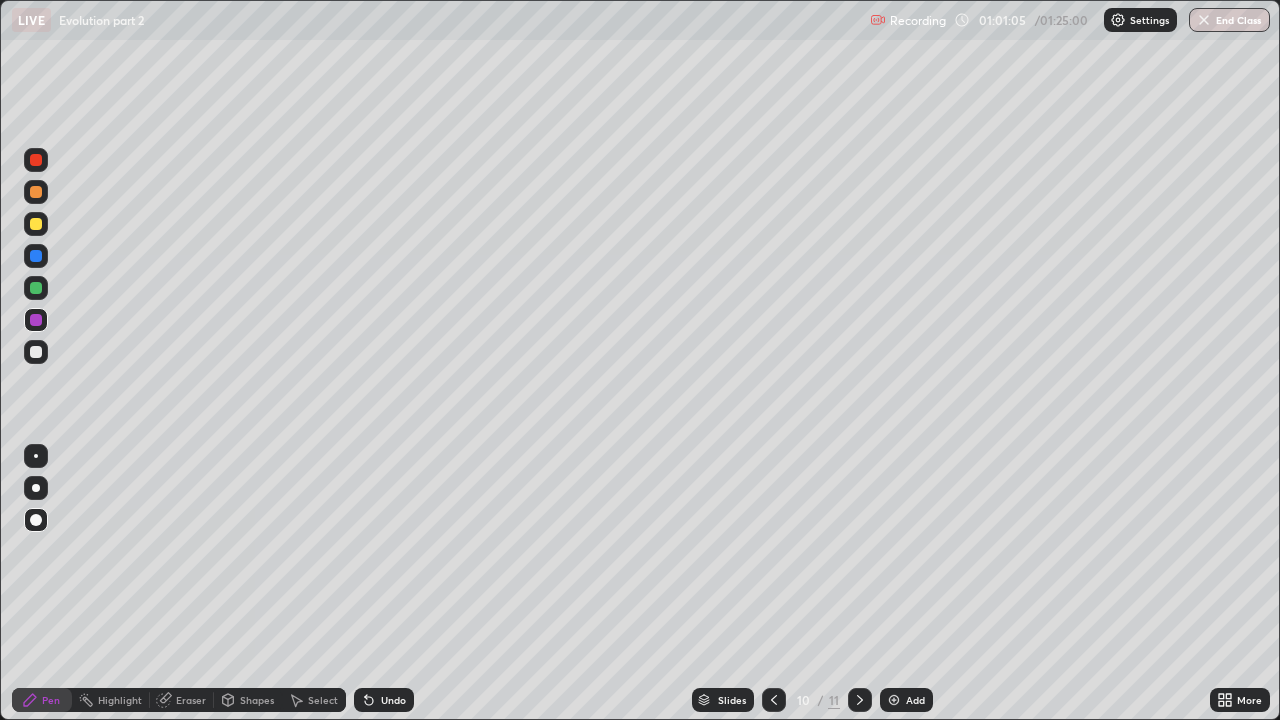 click 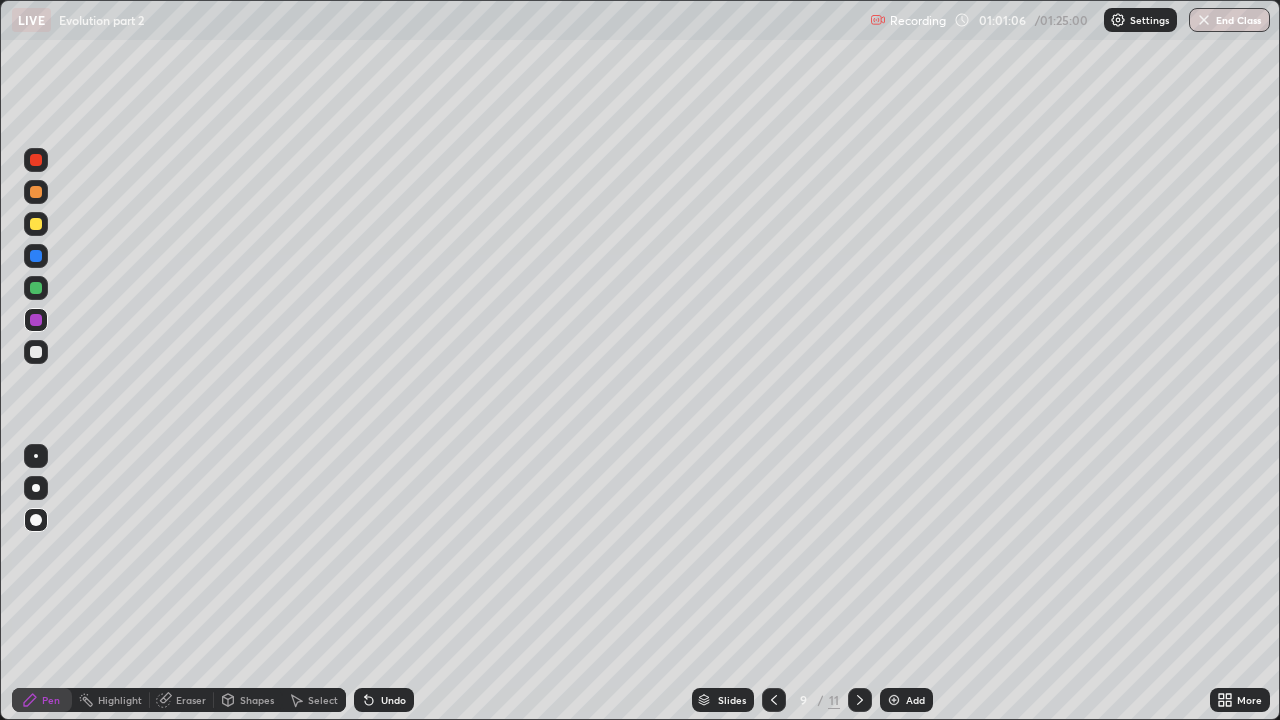 click at bounding box center [774, 700] 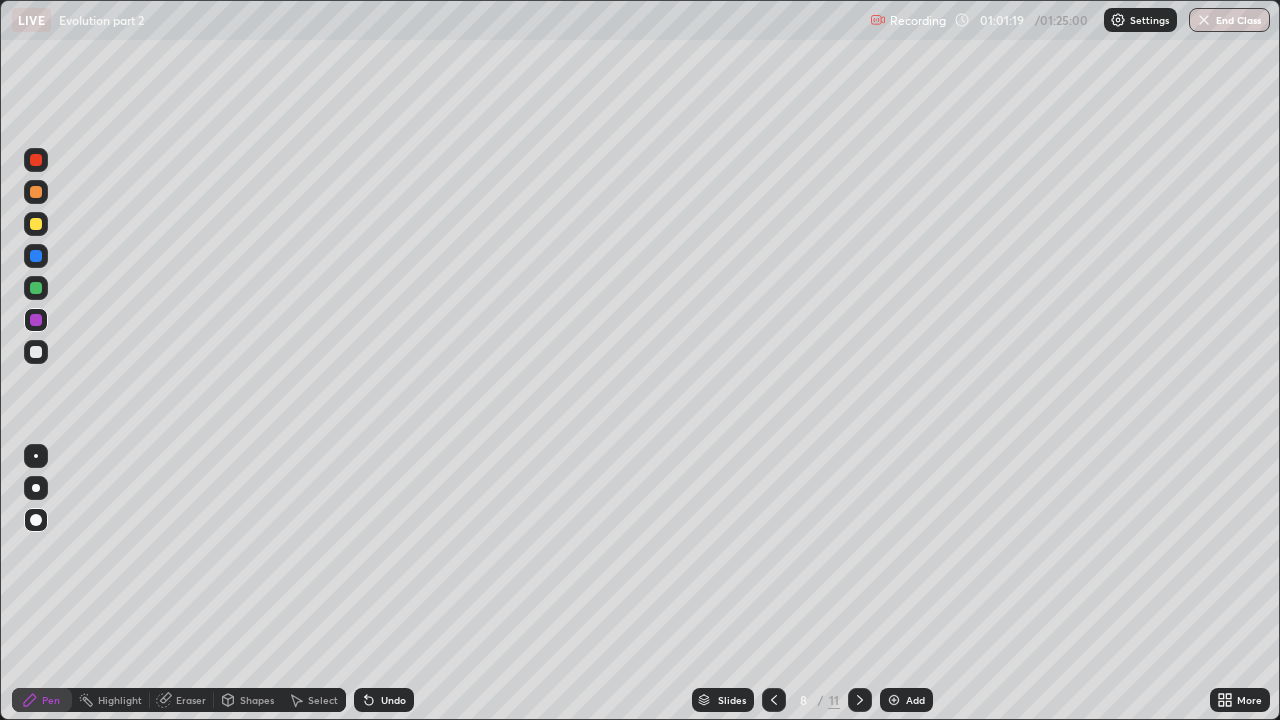 click 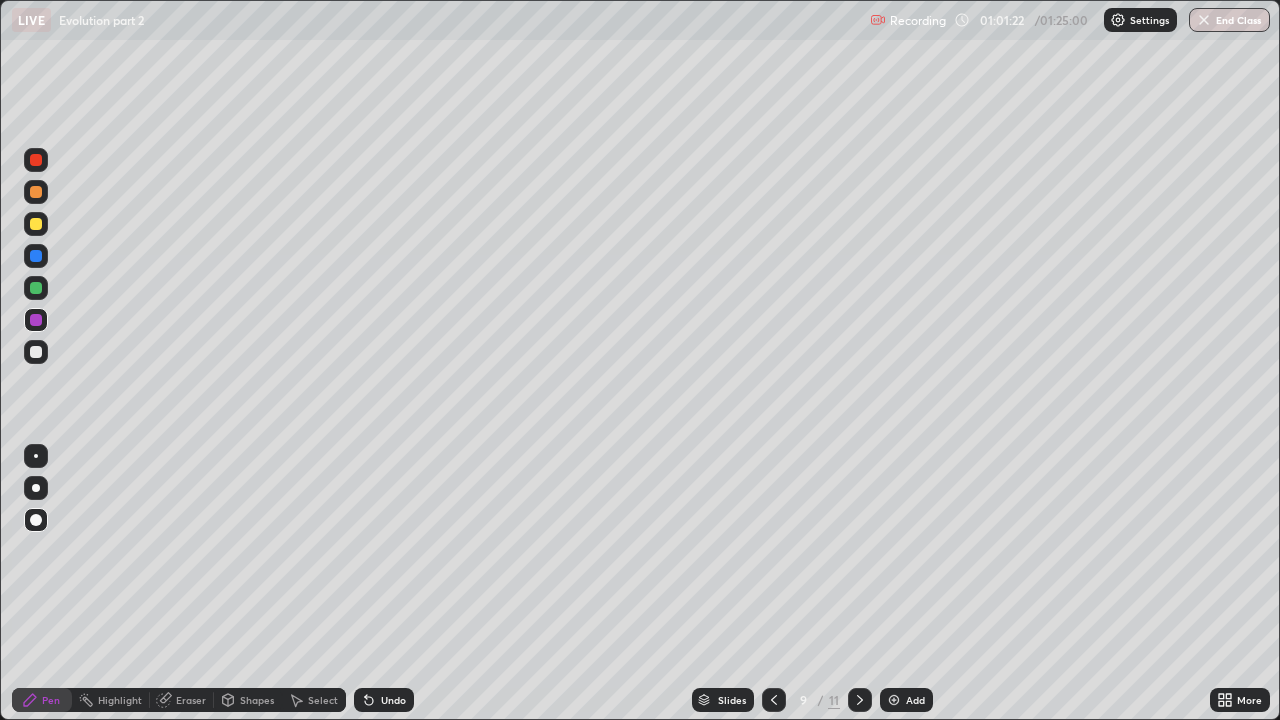 click 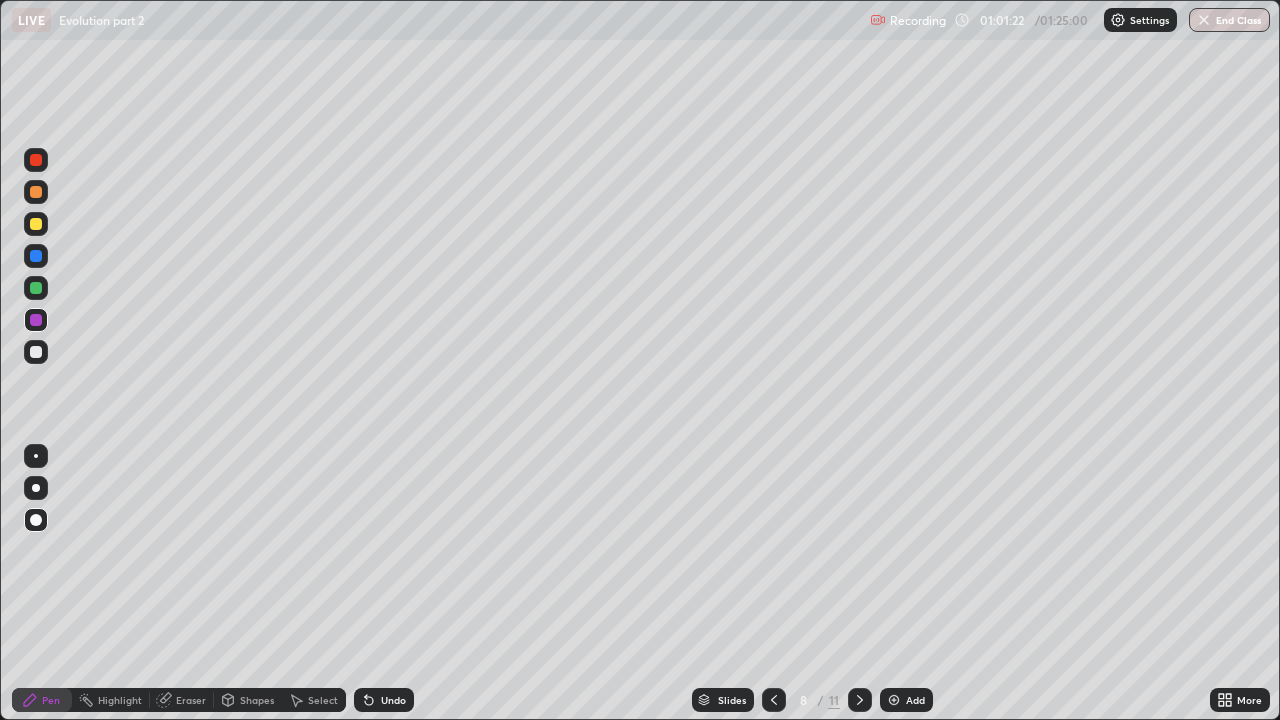 click 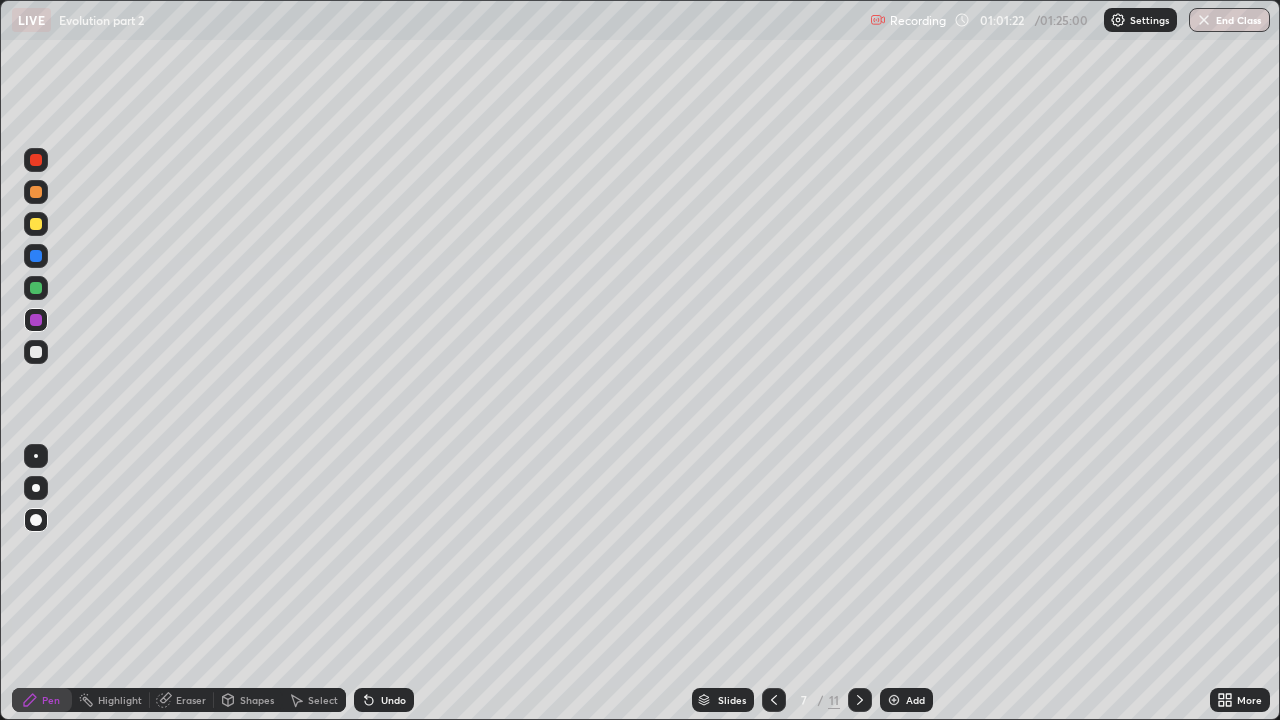 click 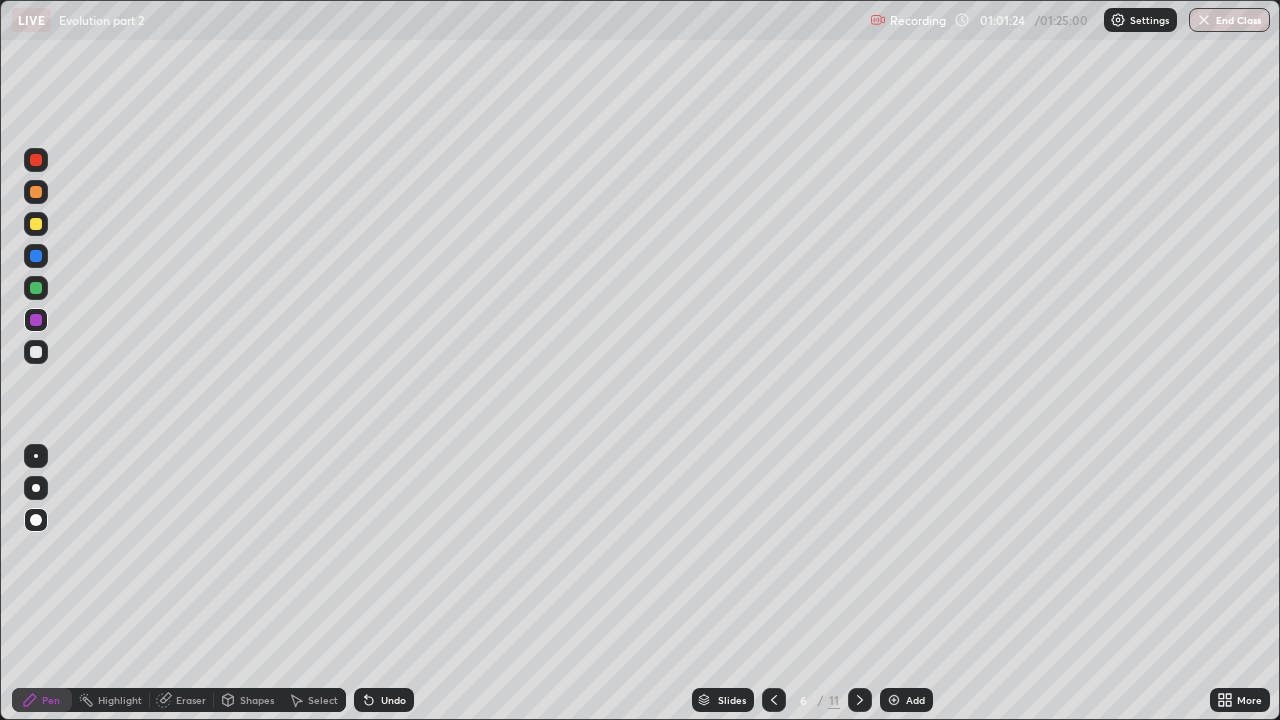 click 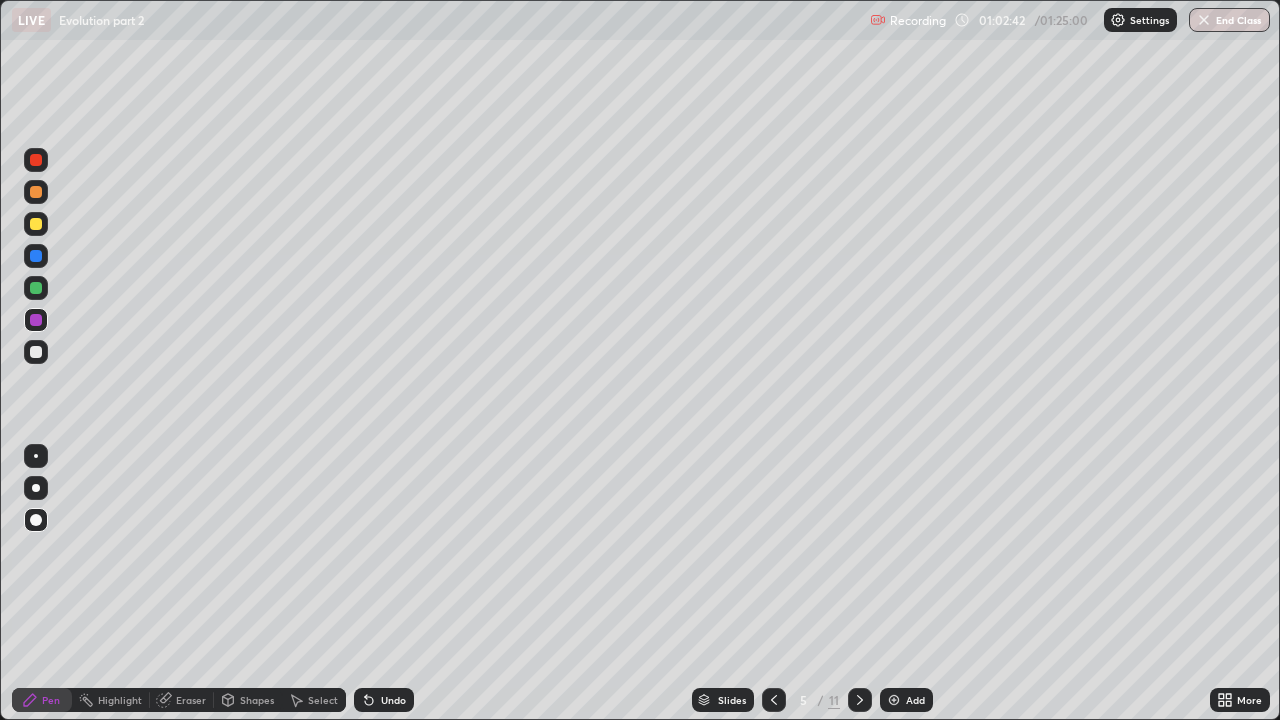 click 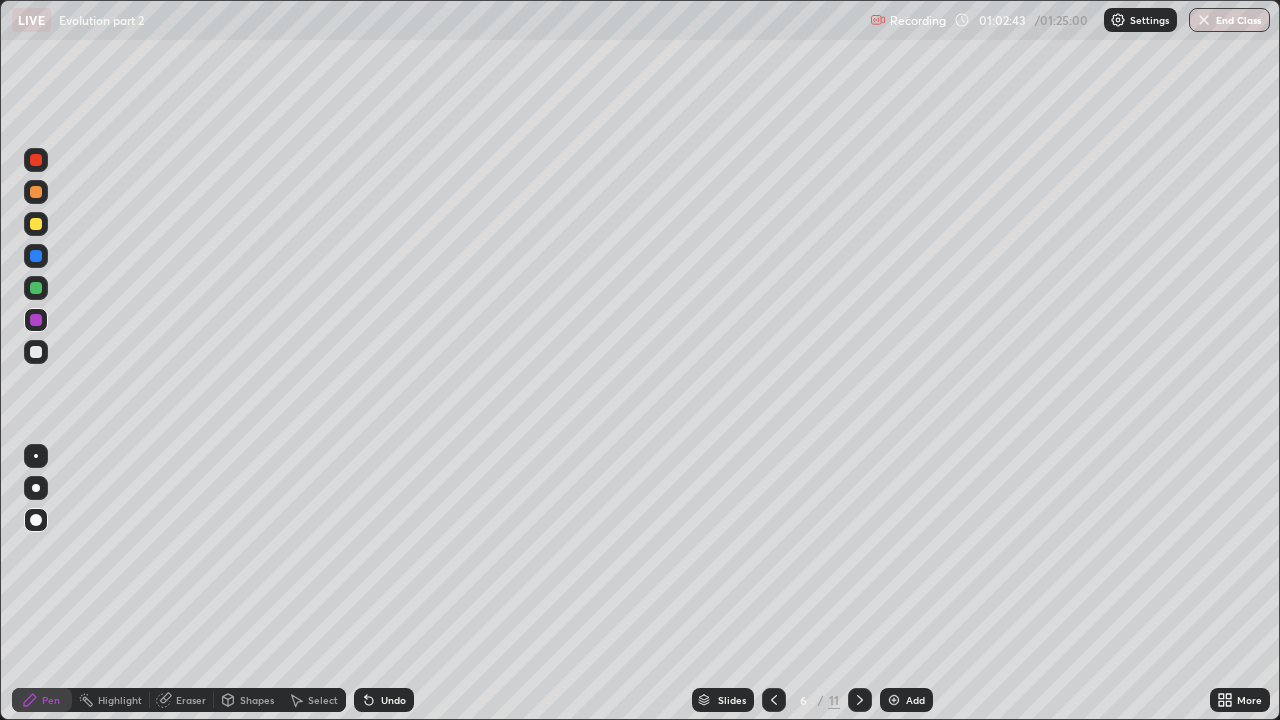 click 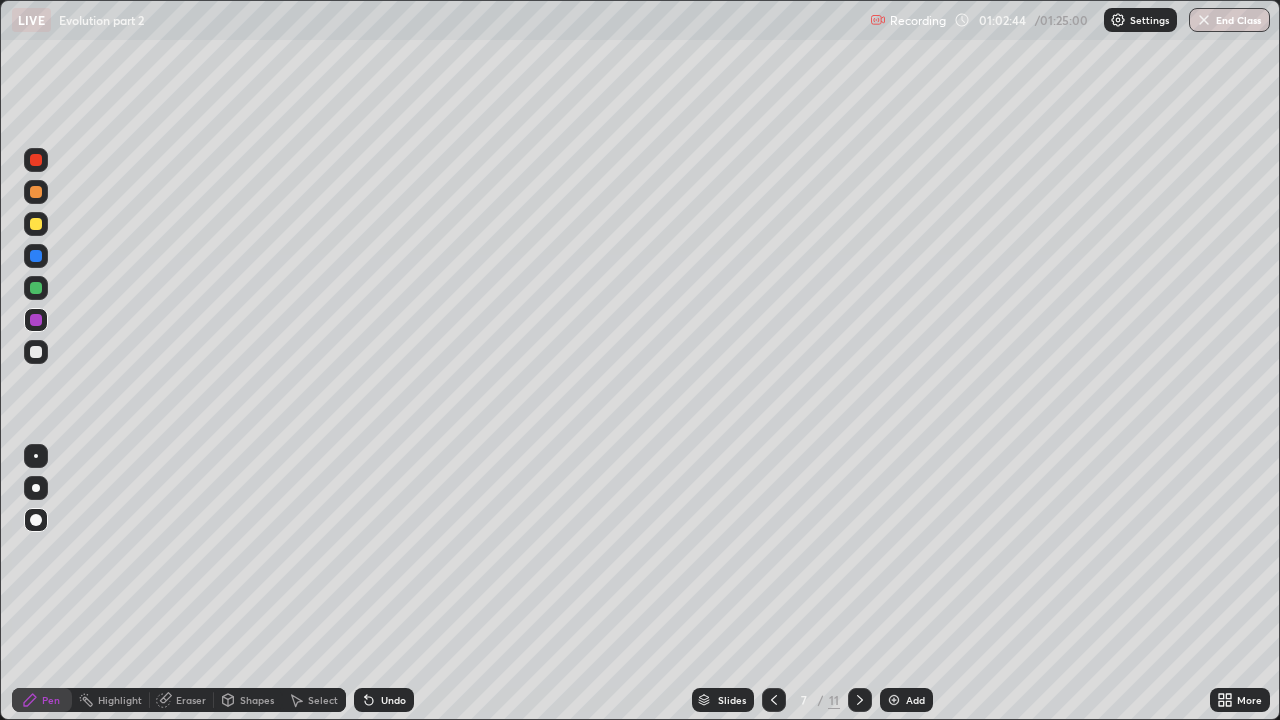 click 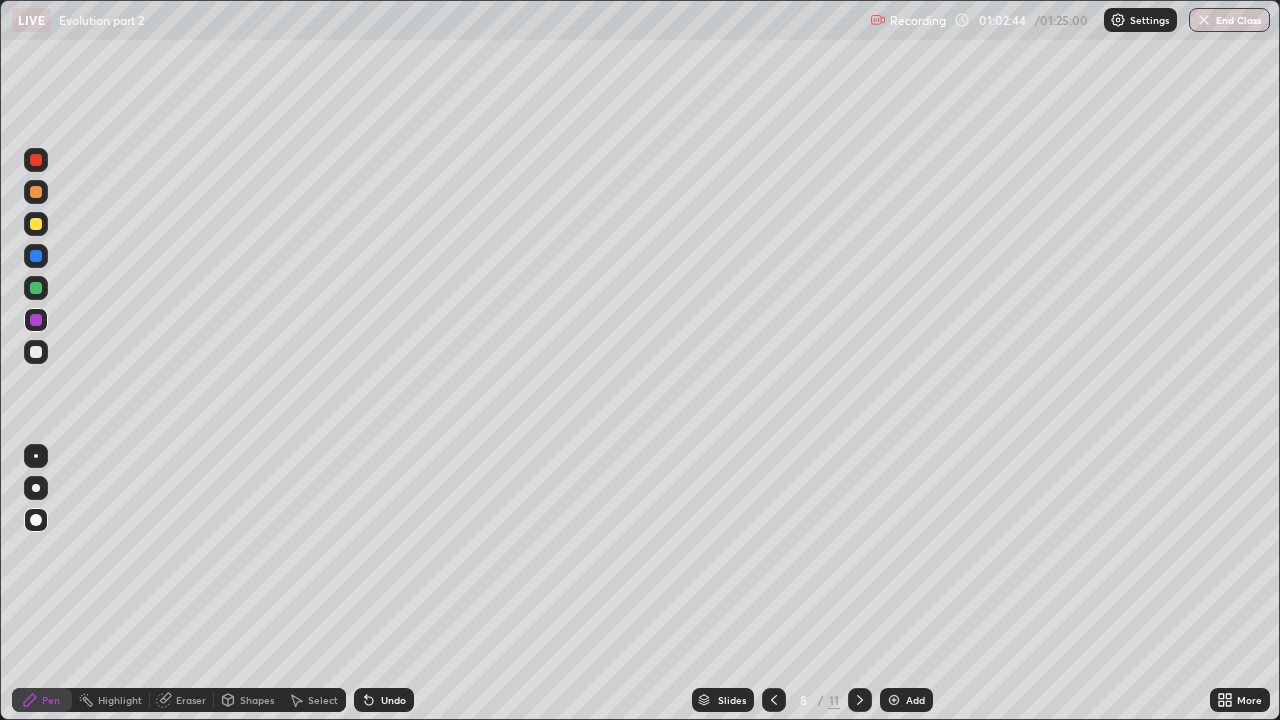 click 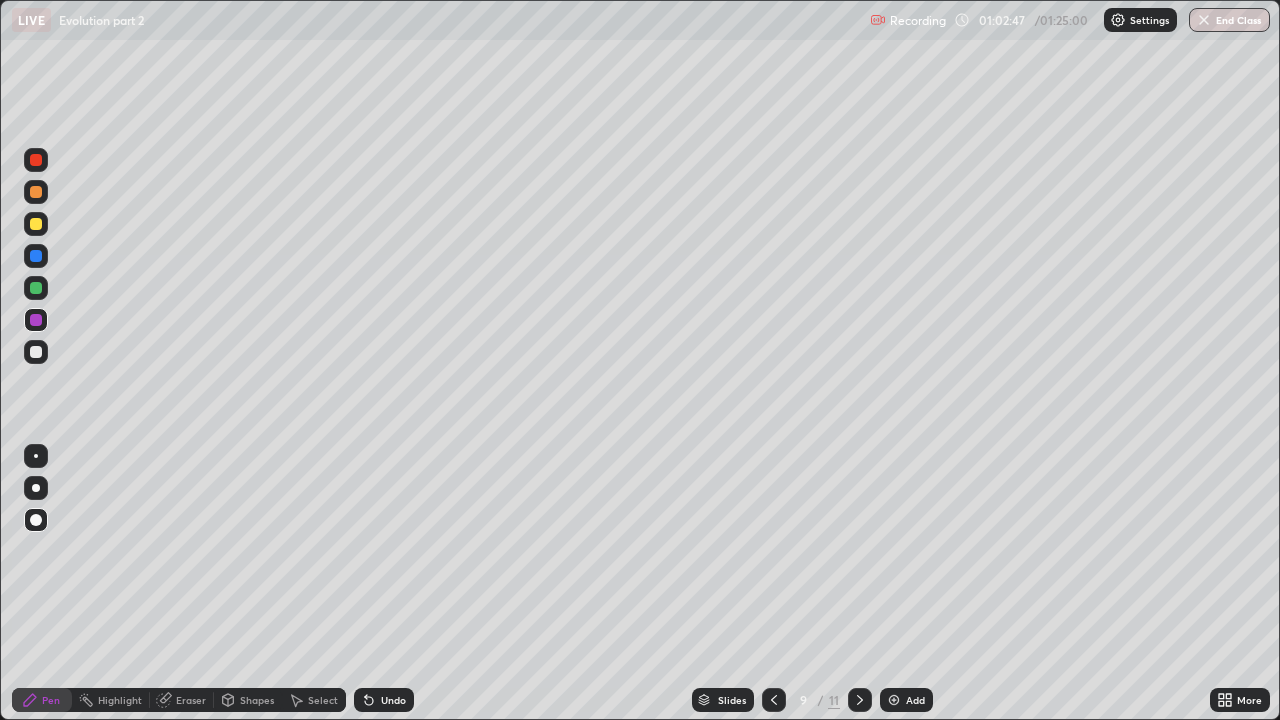 click 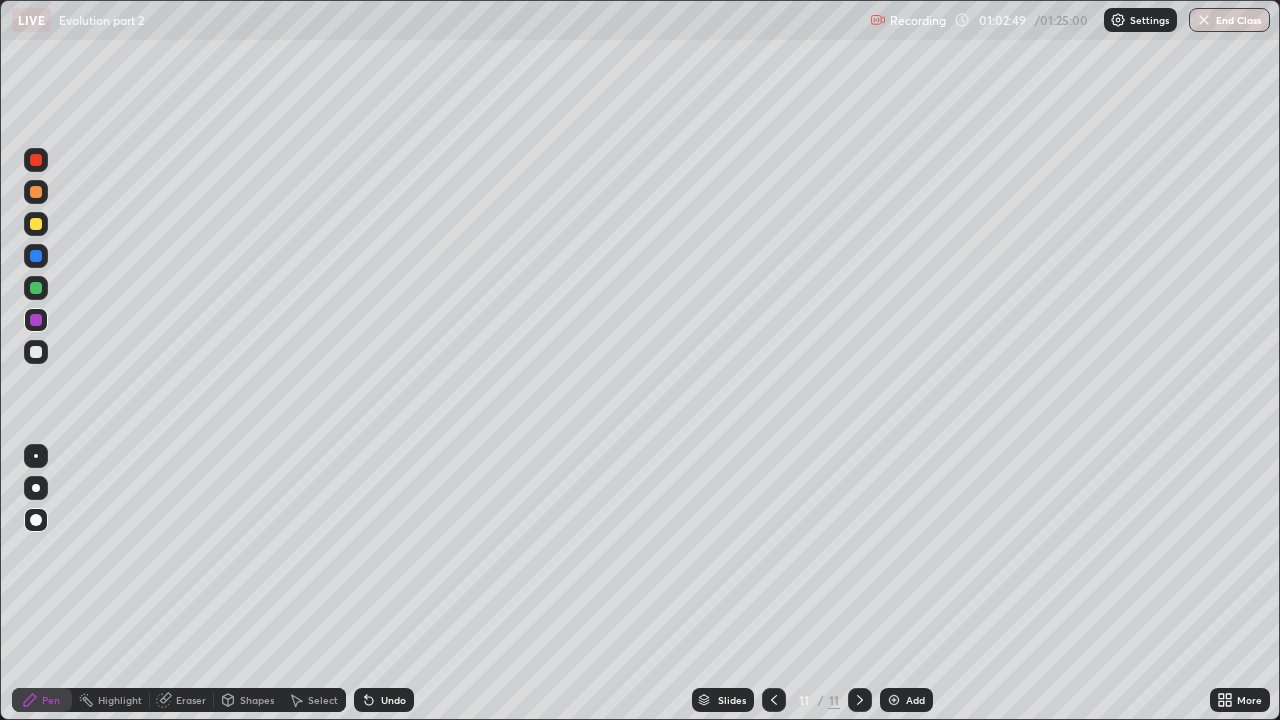 click at bounding box center (774, 700) 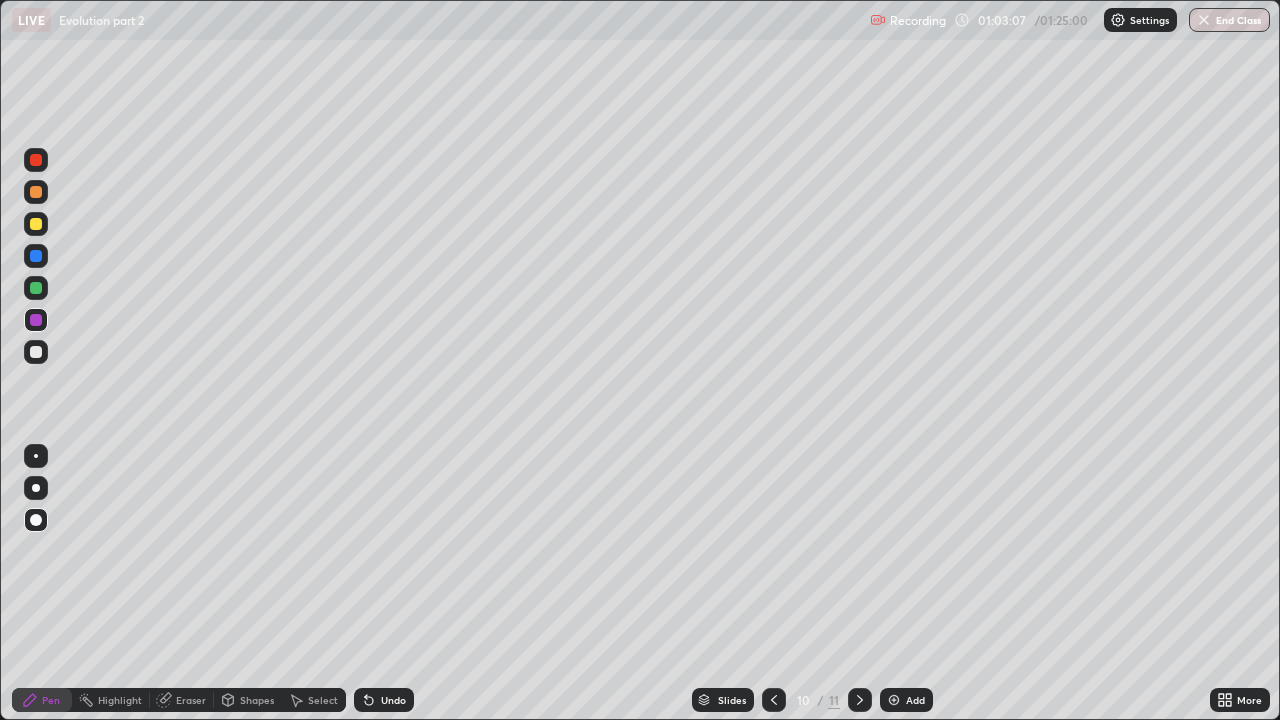 click 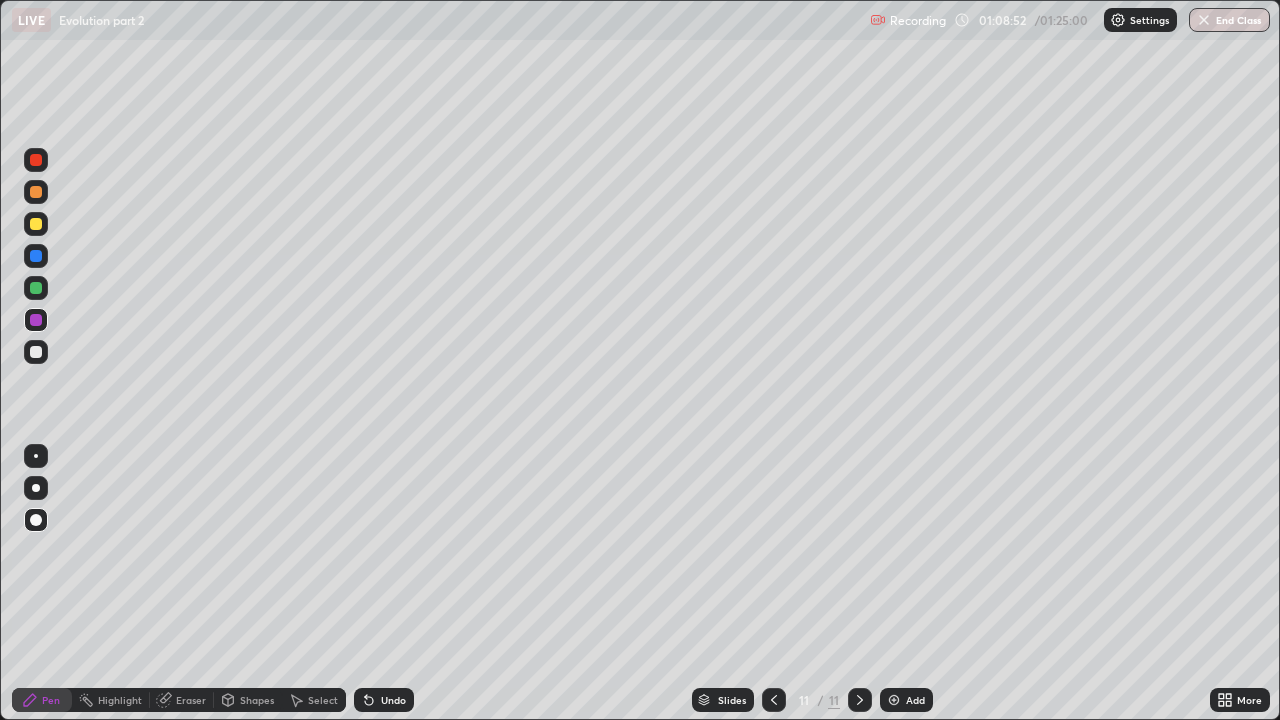 click at bounding box center (36, 352) 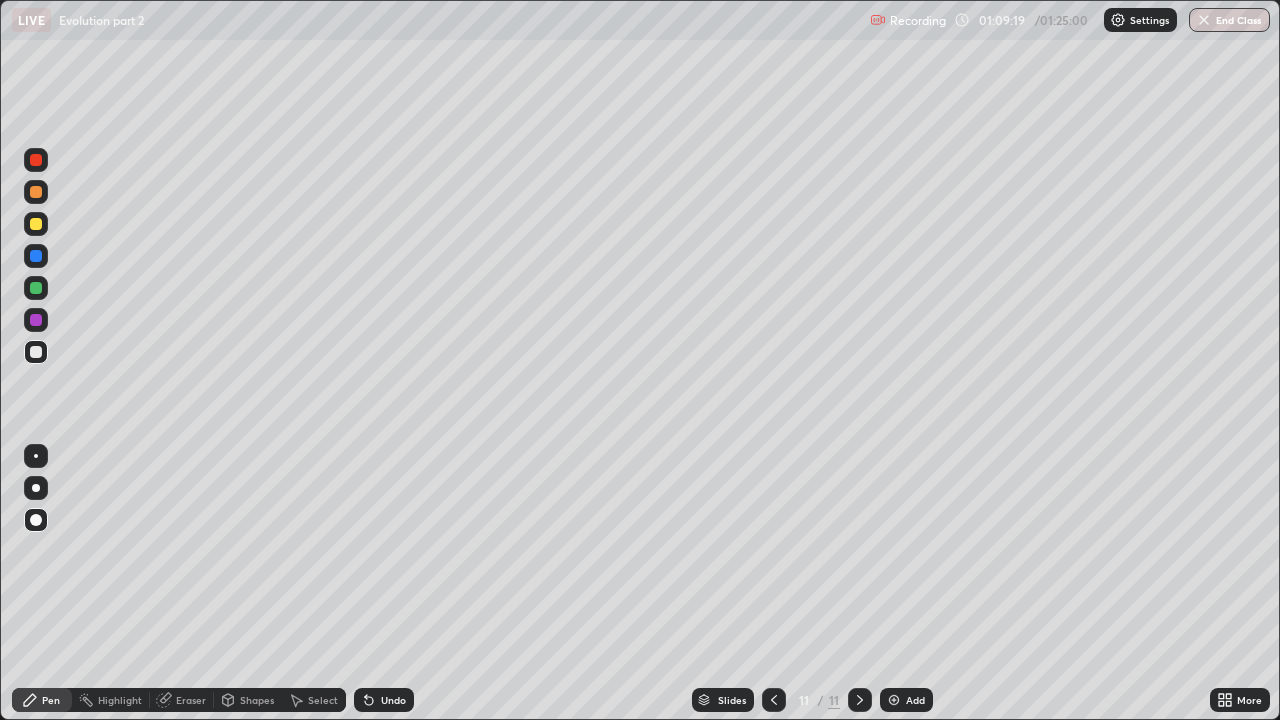 click at bounding box center (36, 352) 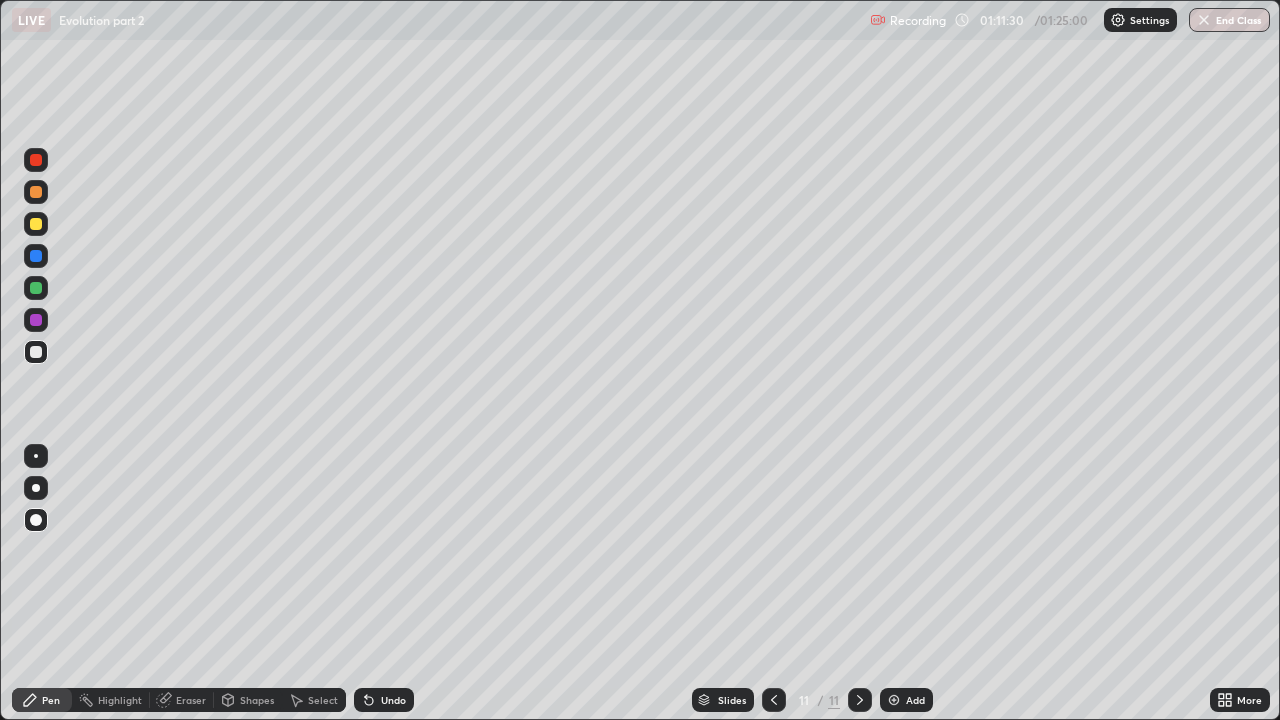click on "End Class" at bounding box center (1229, 20) 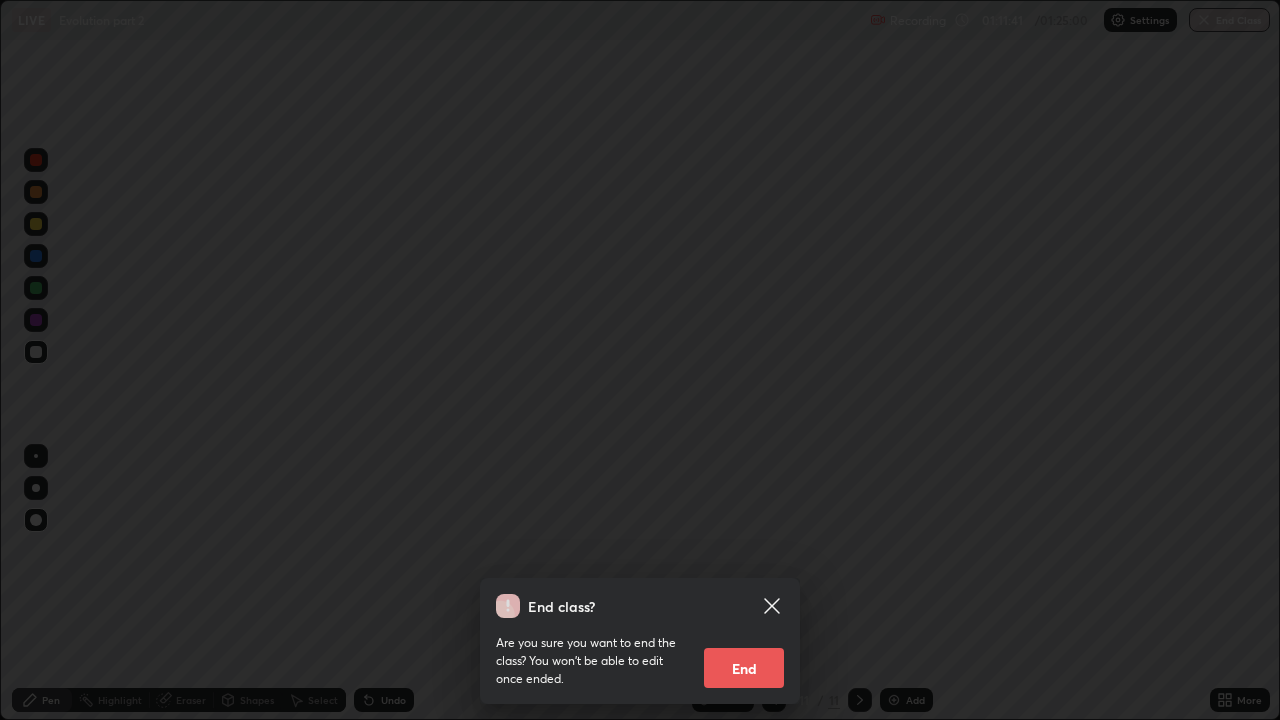 click on "End" at bounding box center [744, 668] 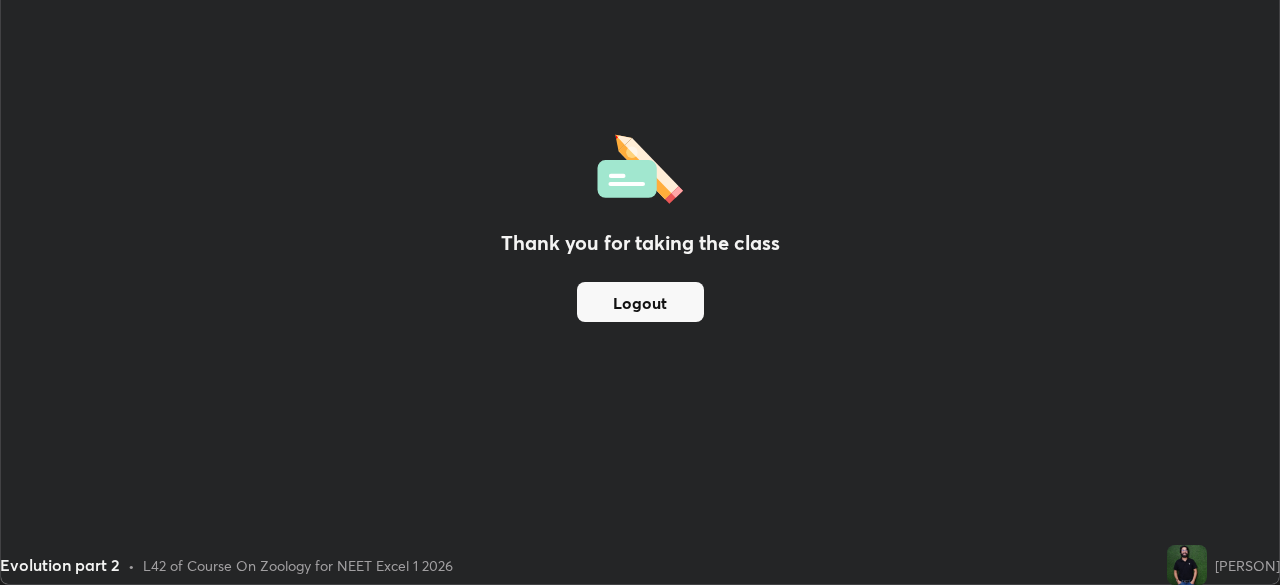 scroll, scrollTop: 585, scrollLeft: 1280, axis: both 